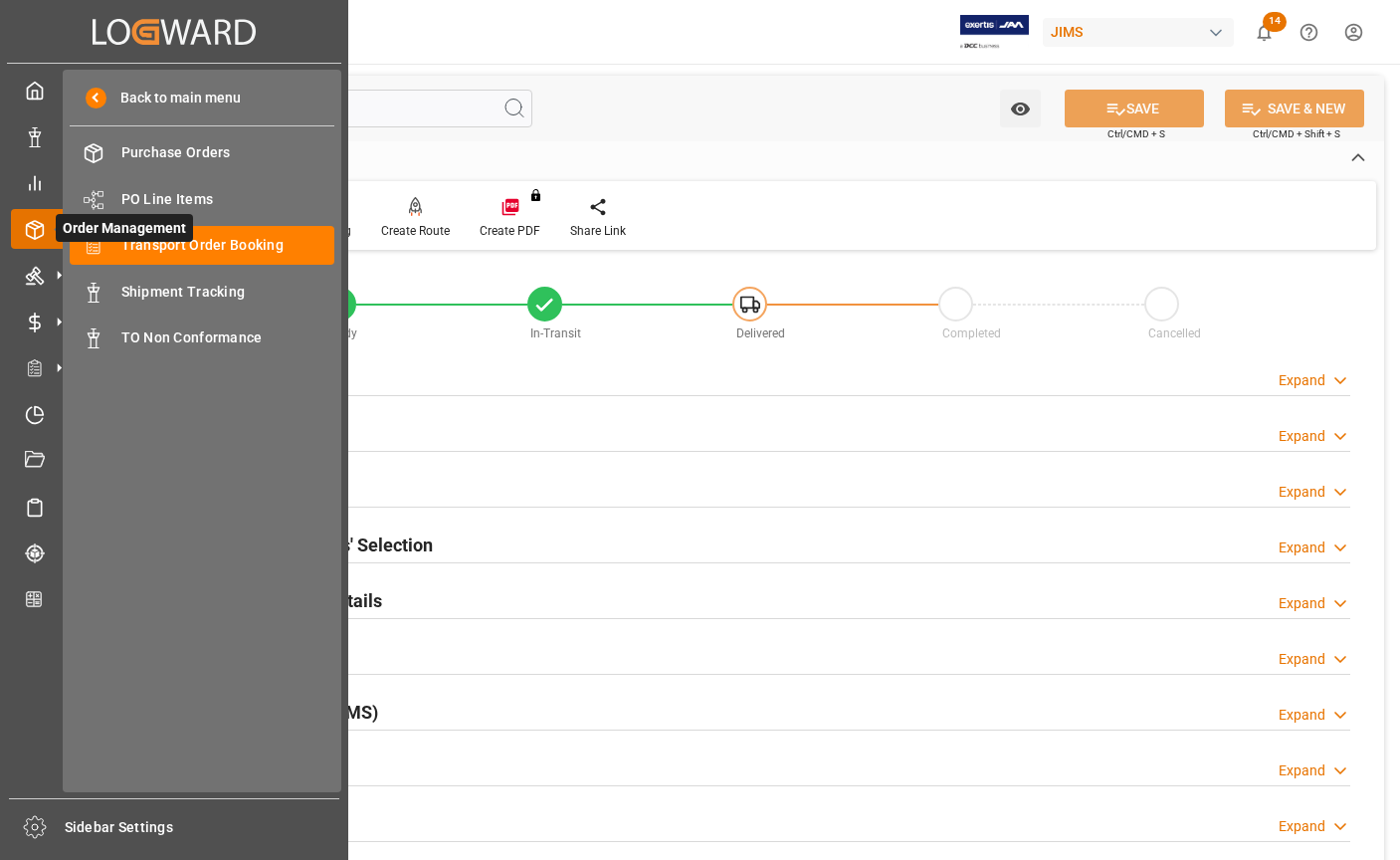 scroll, scrollTop: 0, scrollLeft: 0, axis: both 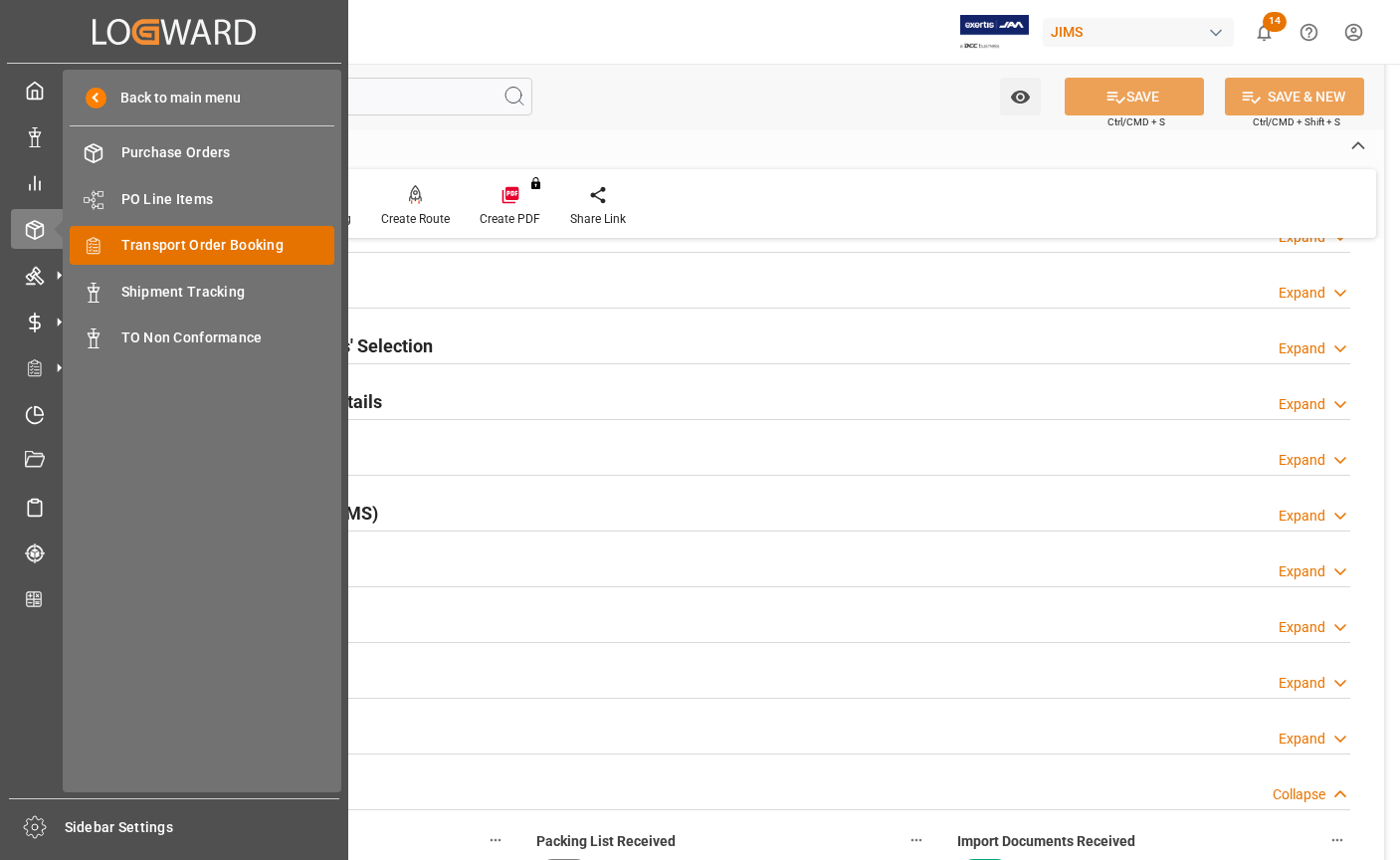 click on "Transport Order Booking" at bounding box center [228, 245] 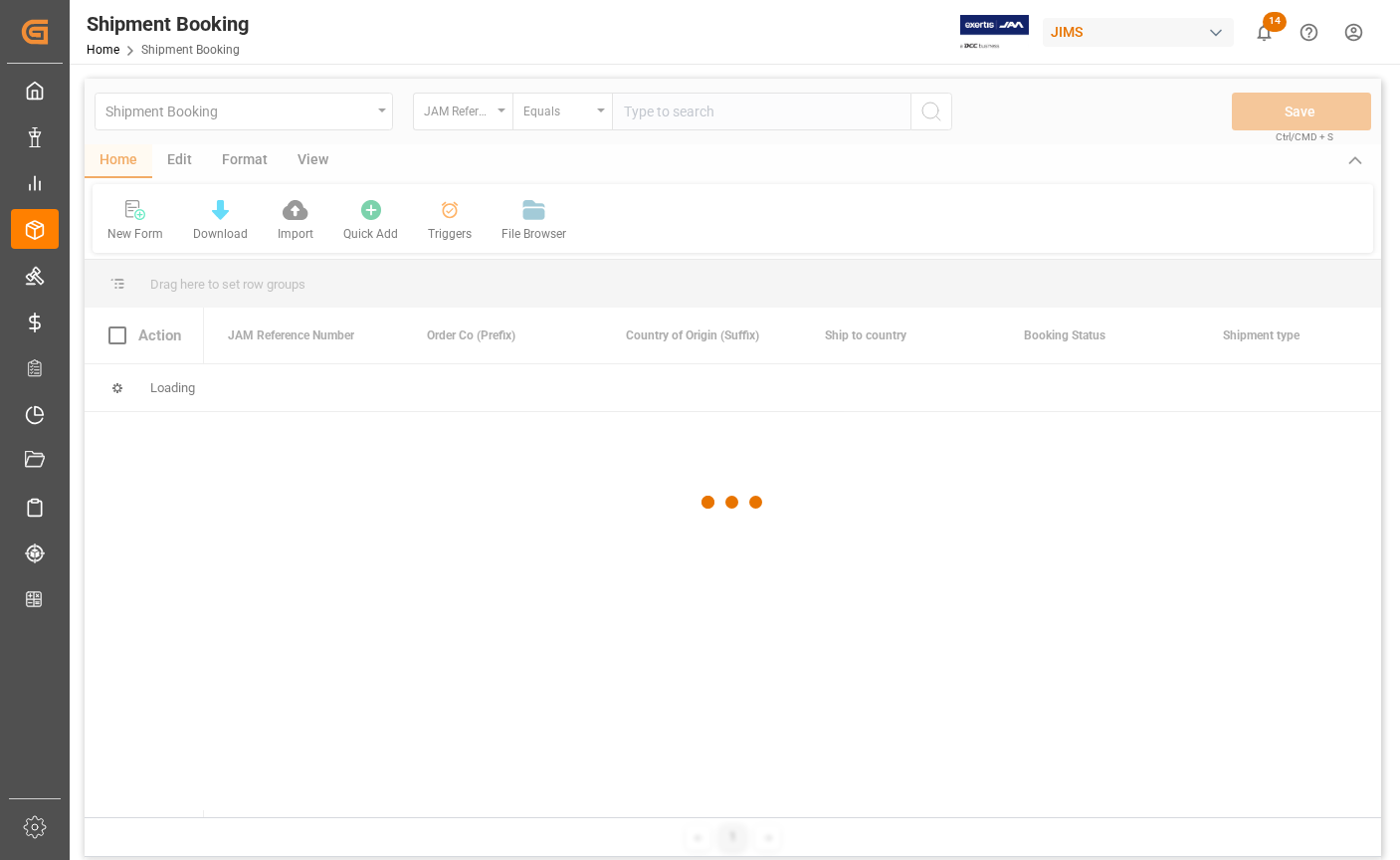 click at bounding box center (732, 503) 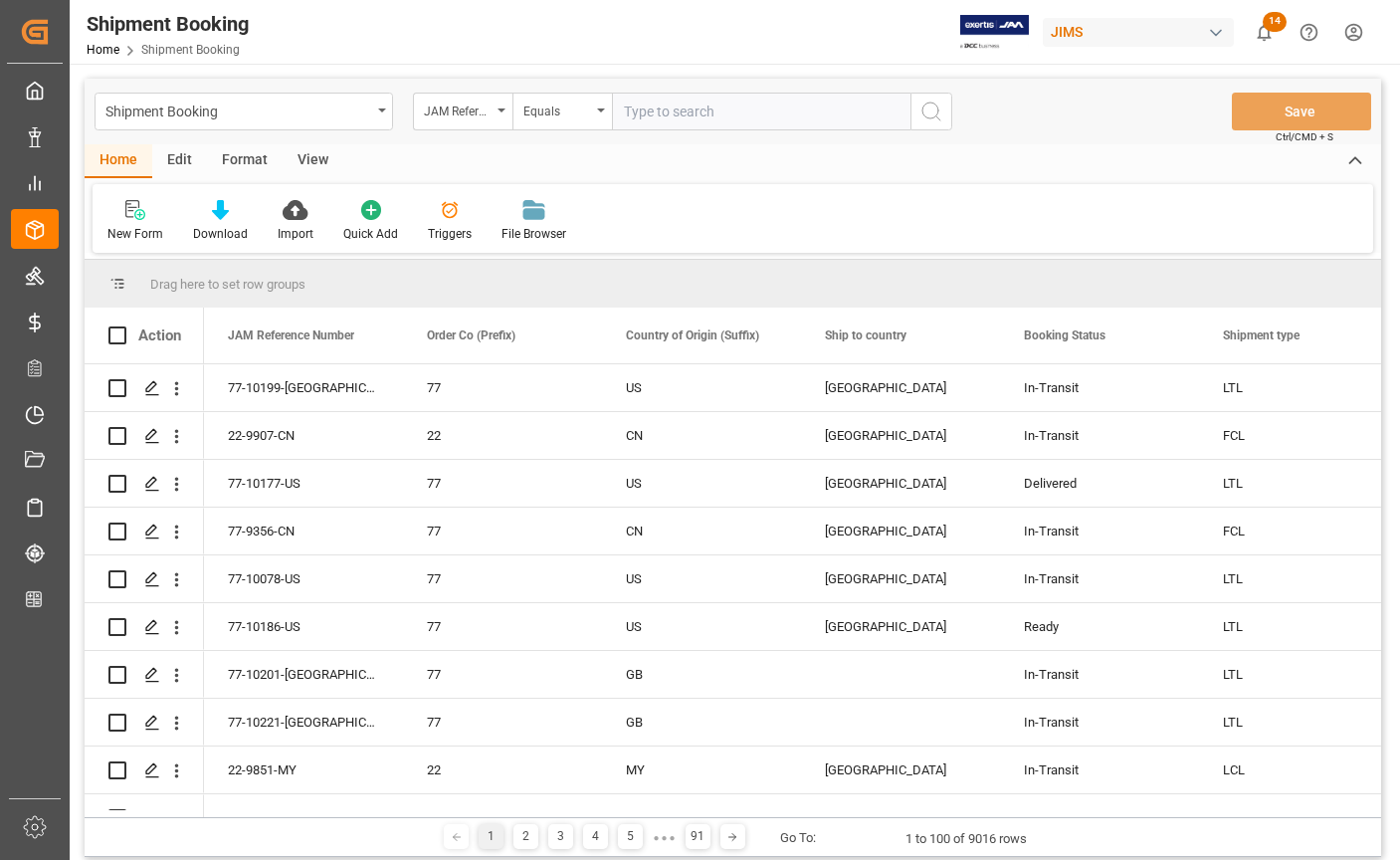click at bounding box center (761, 111) 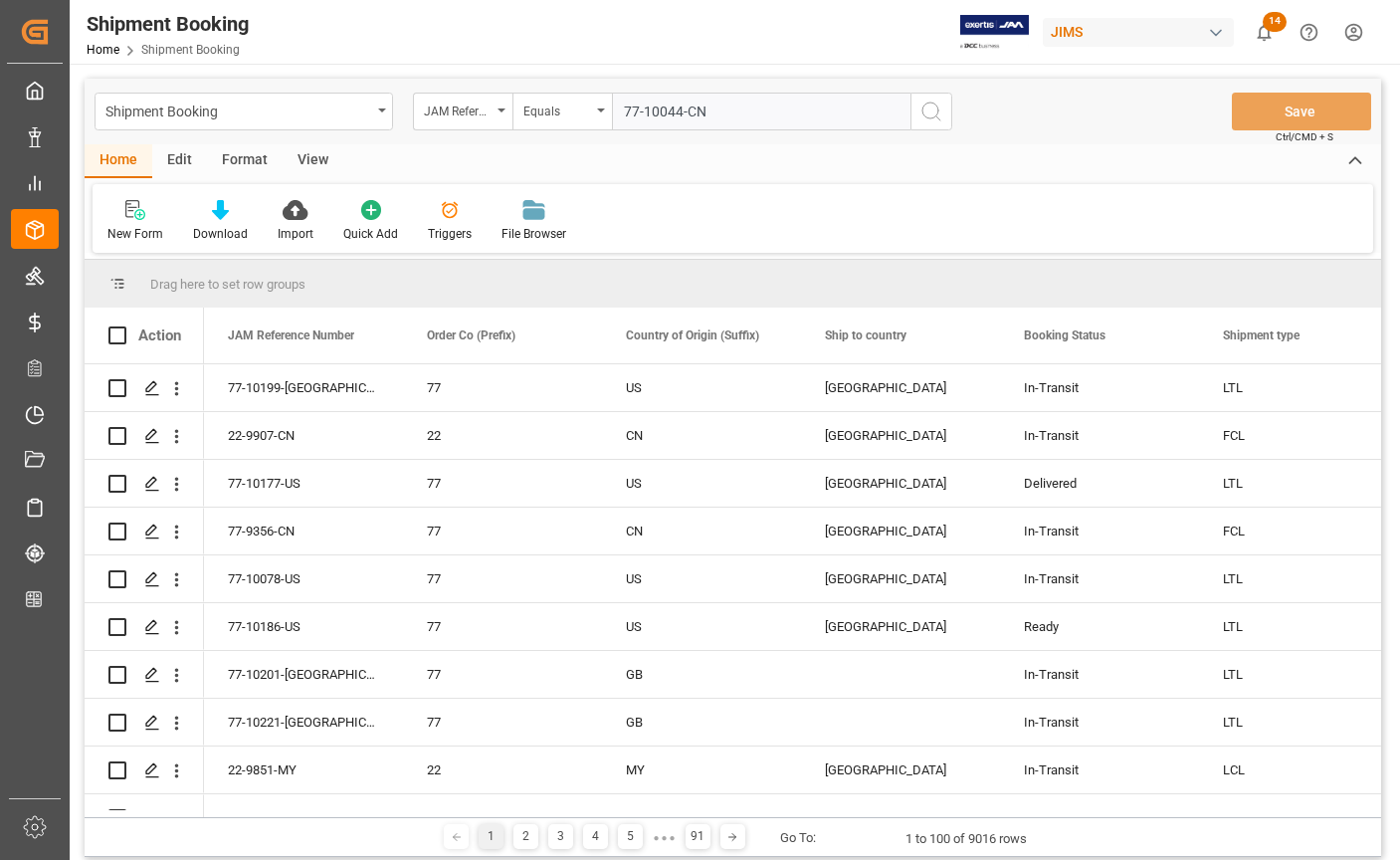 type on "77-10044-CN" 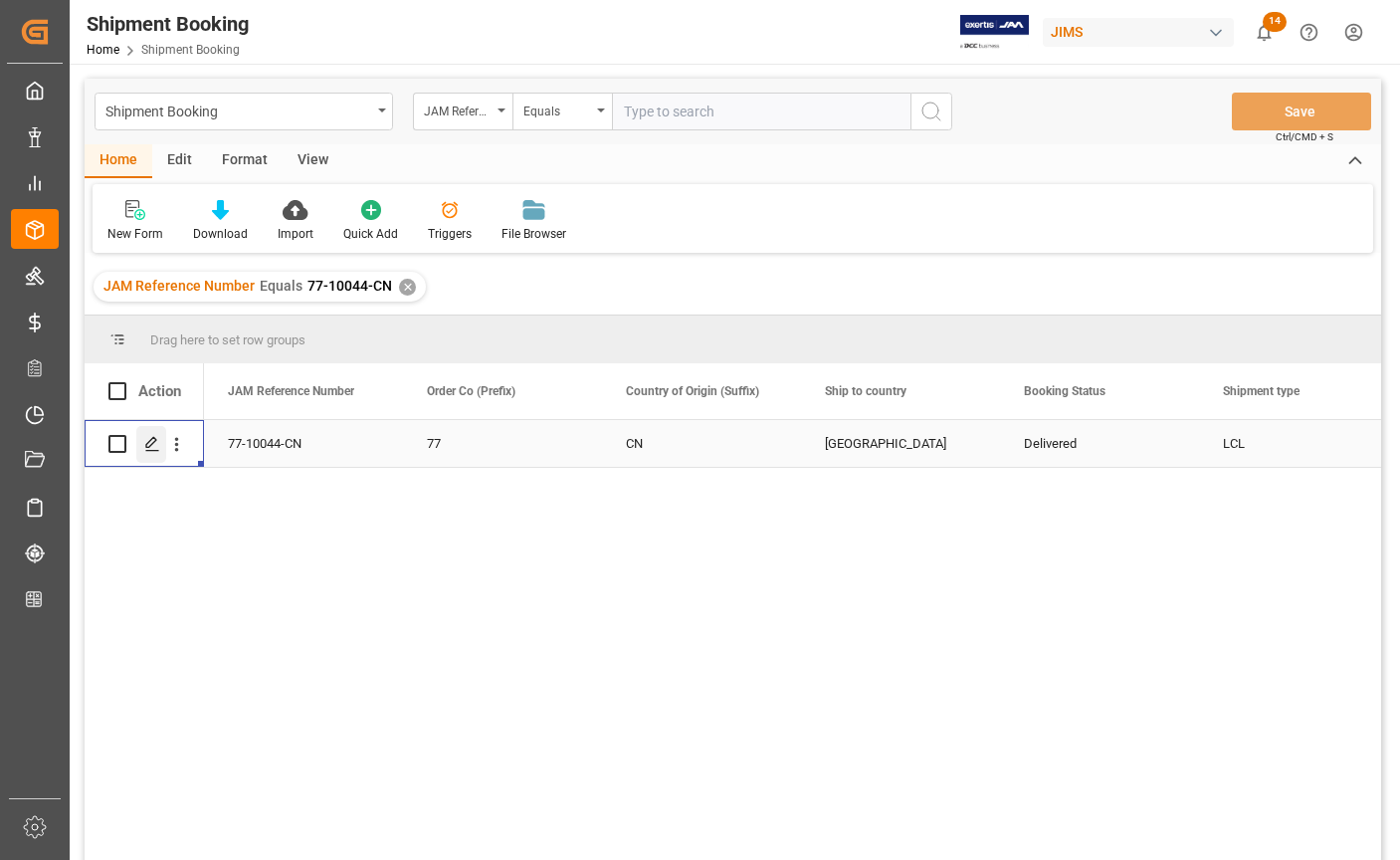 click 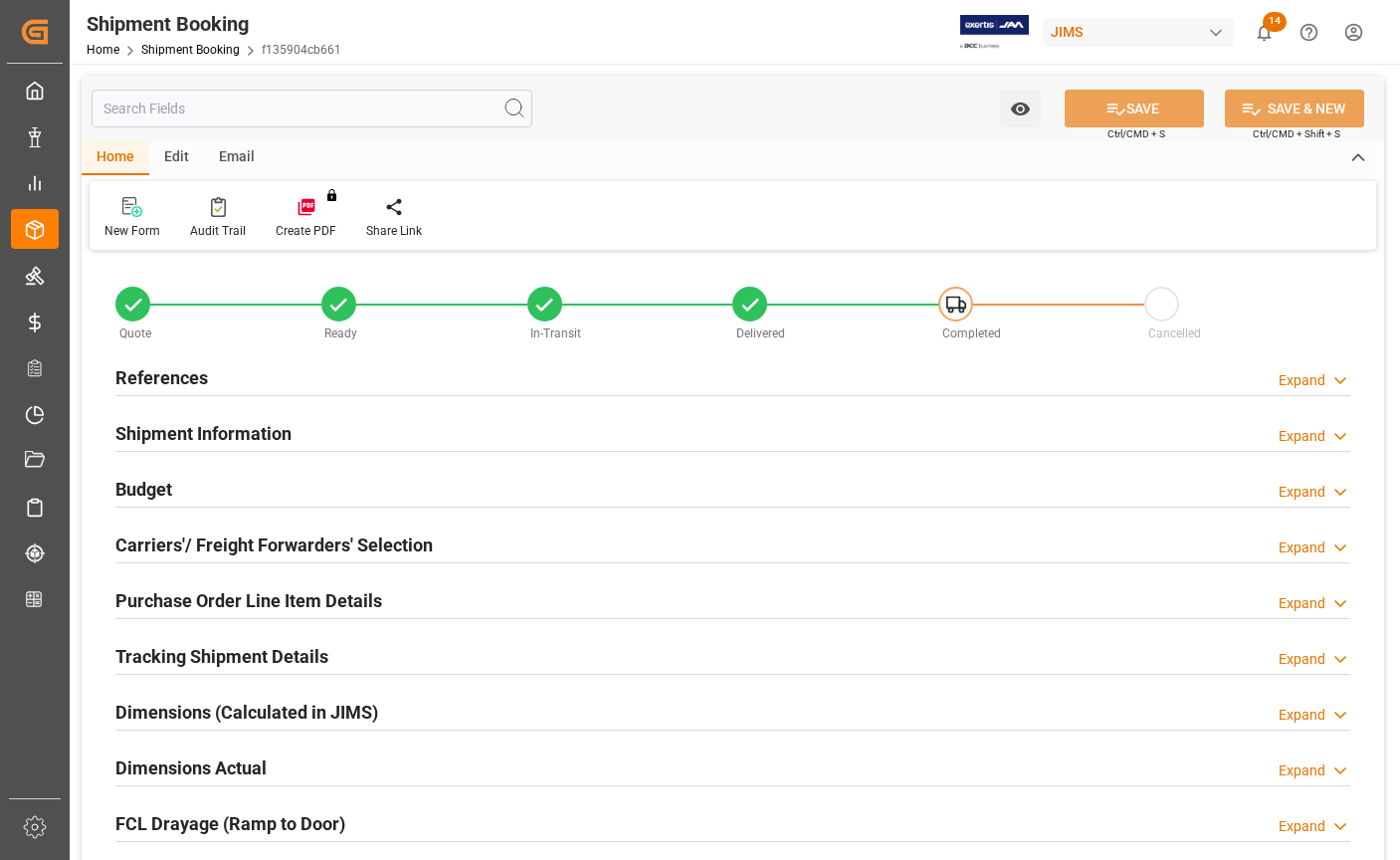 type on "0" 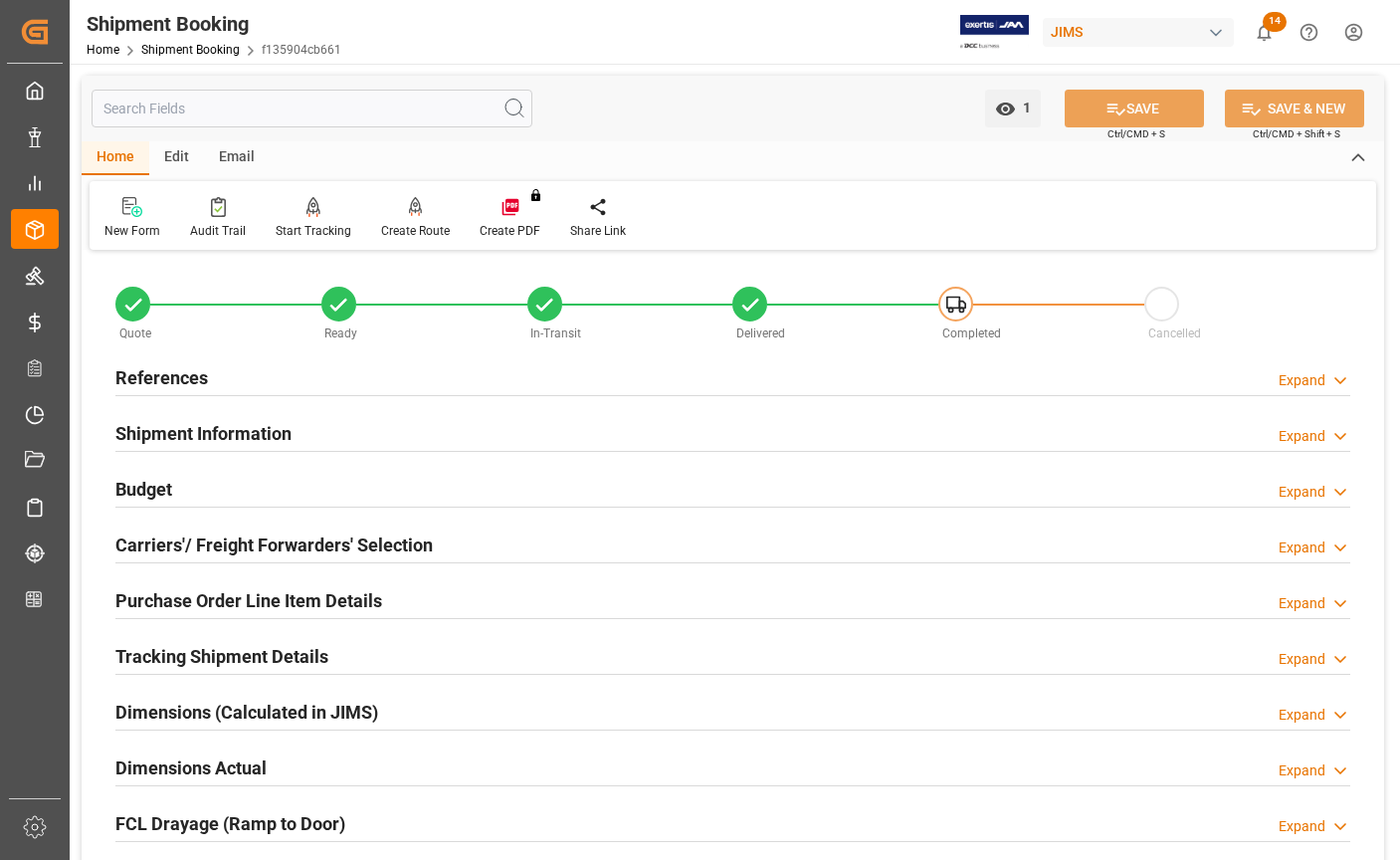 click on "References" at bounding box center [161, 377] 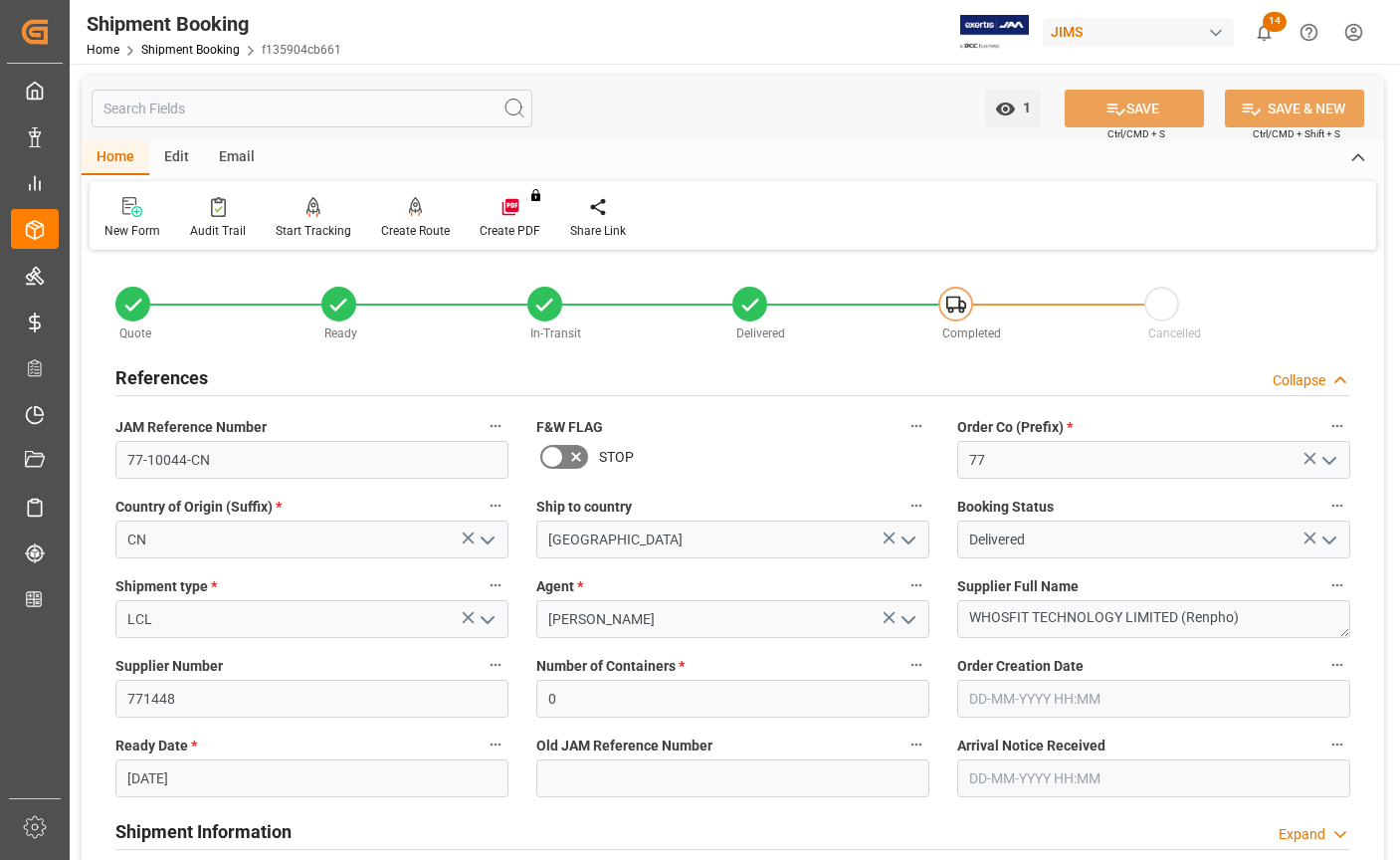 click on "References" at bounding box center (161, 377) 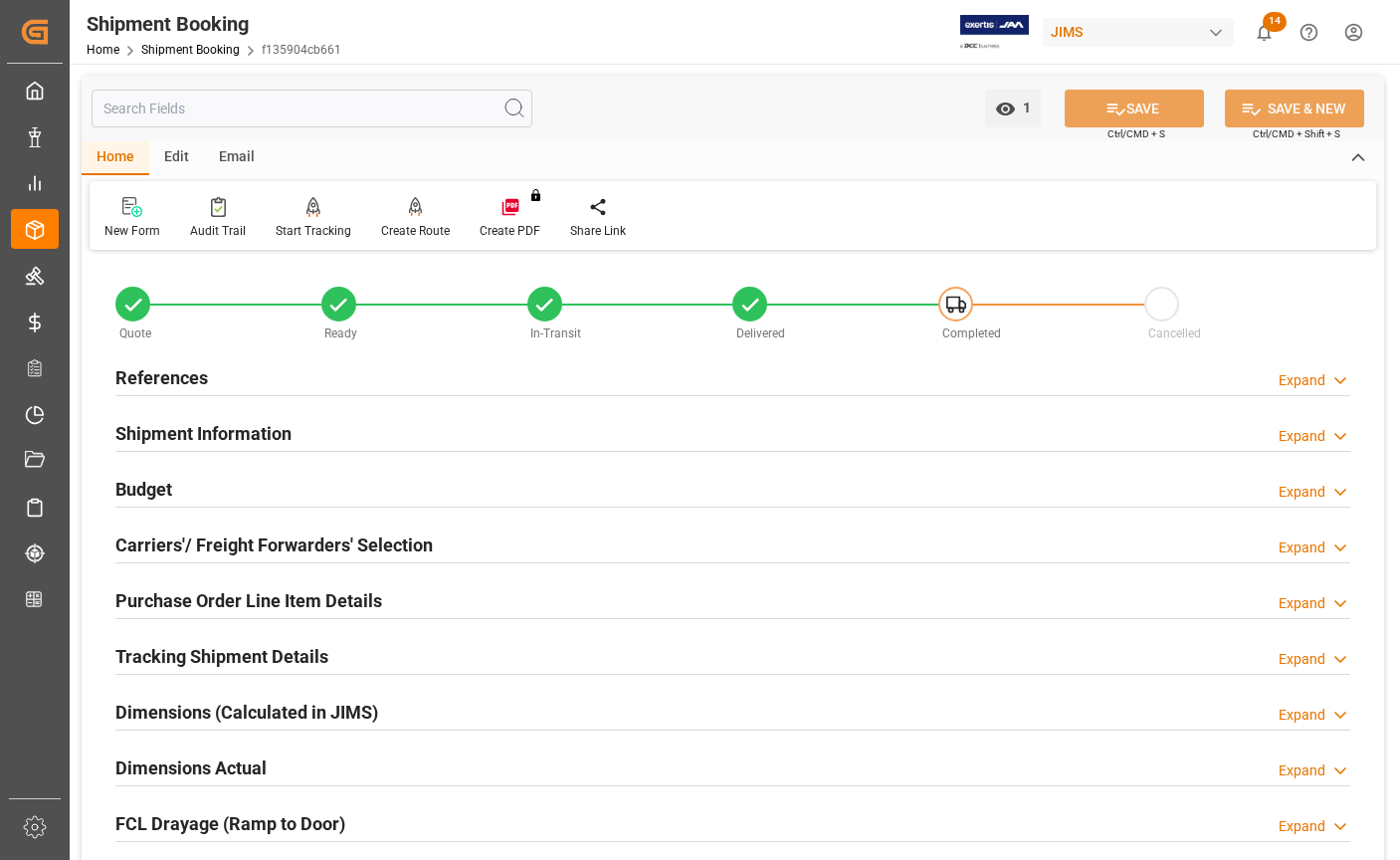 click on "References" at bounding box center (161, 377) 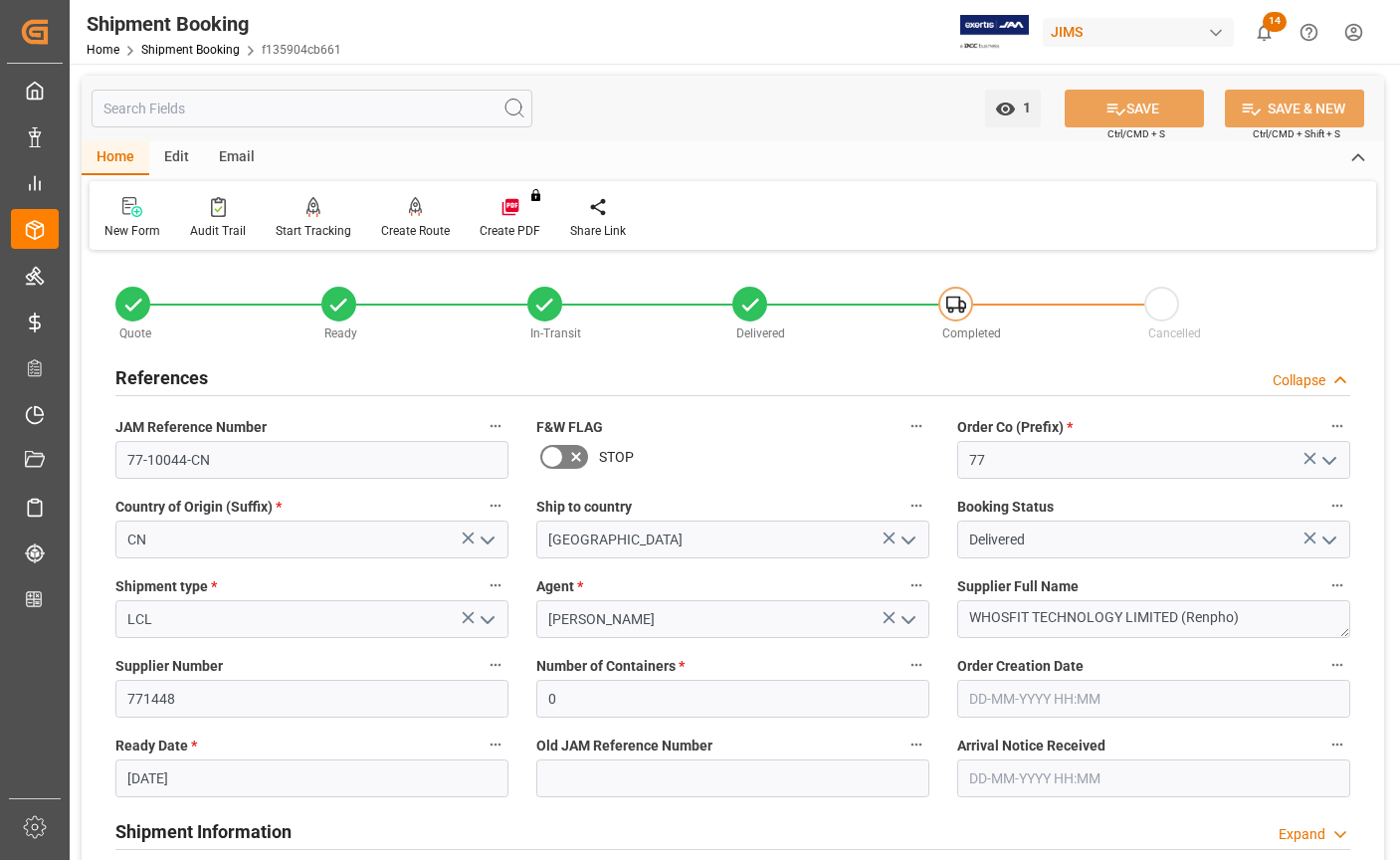 click on "References" at bounding box center (161, 377) 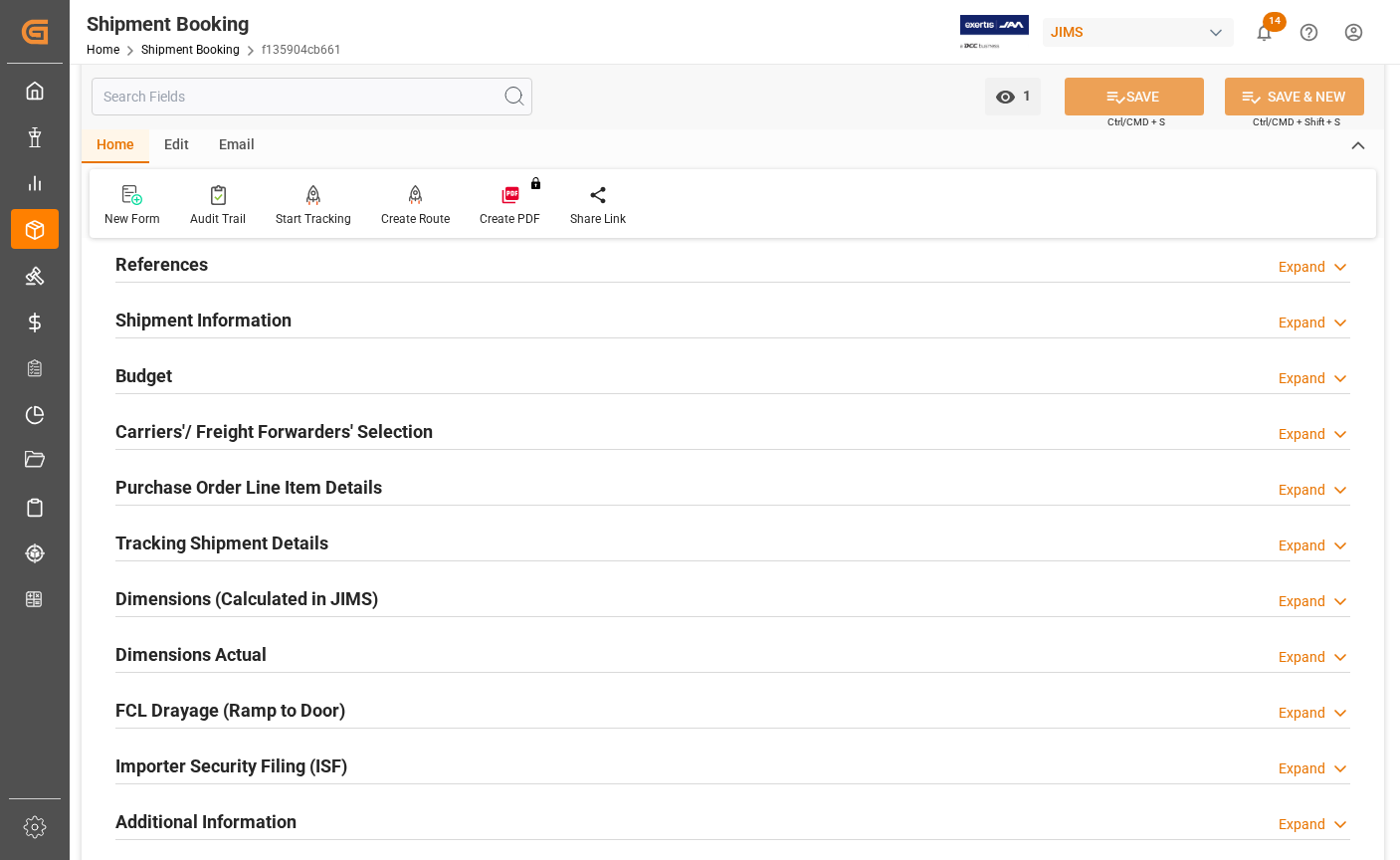 scroll, scrollTop: 199, scrollLeft: 0, axis: vertical 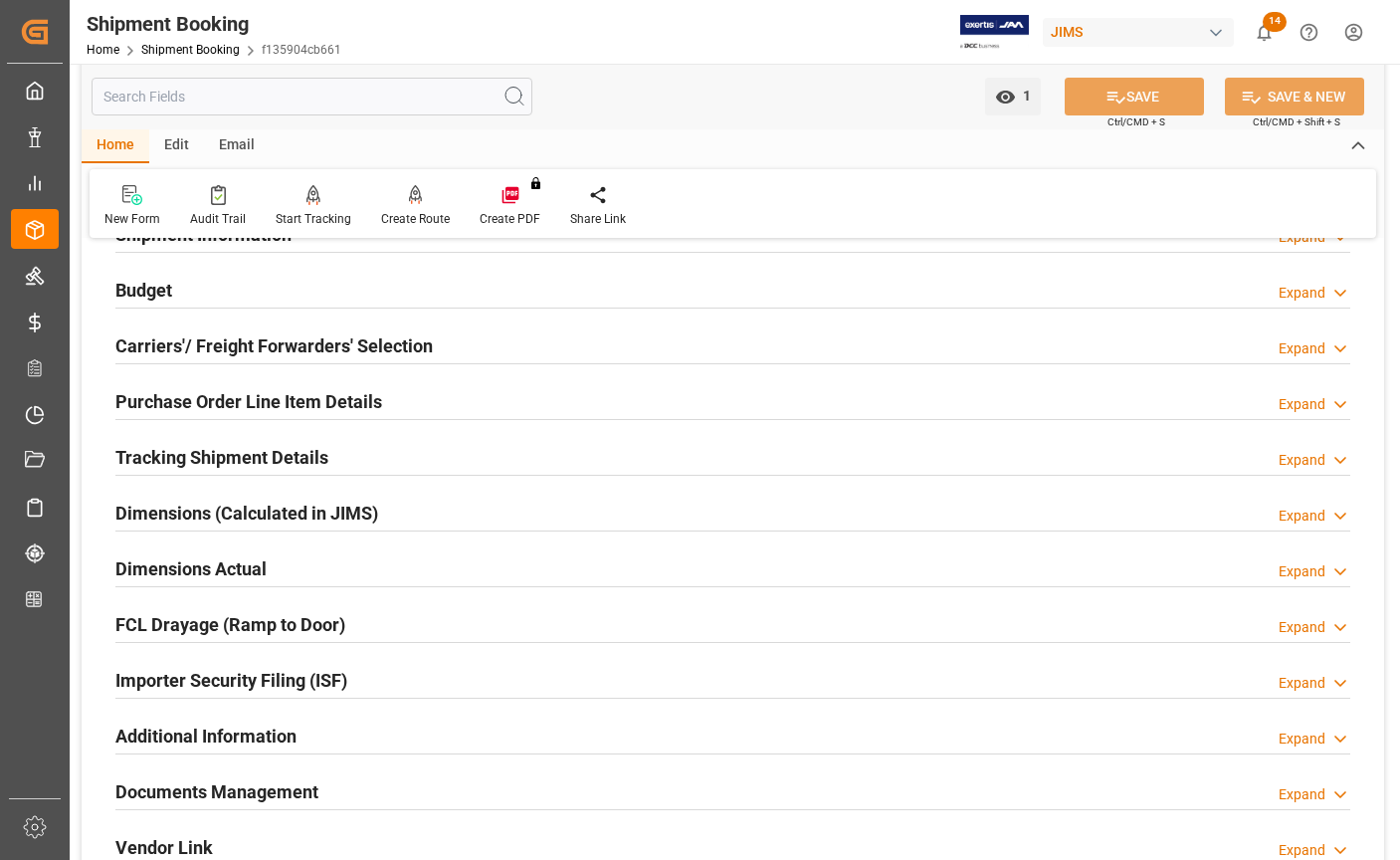 click on "Documents Management" at bounding box center [217, 791] 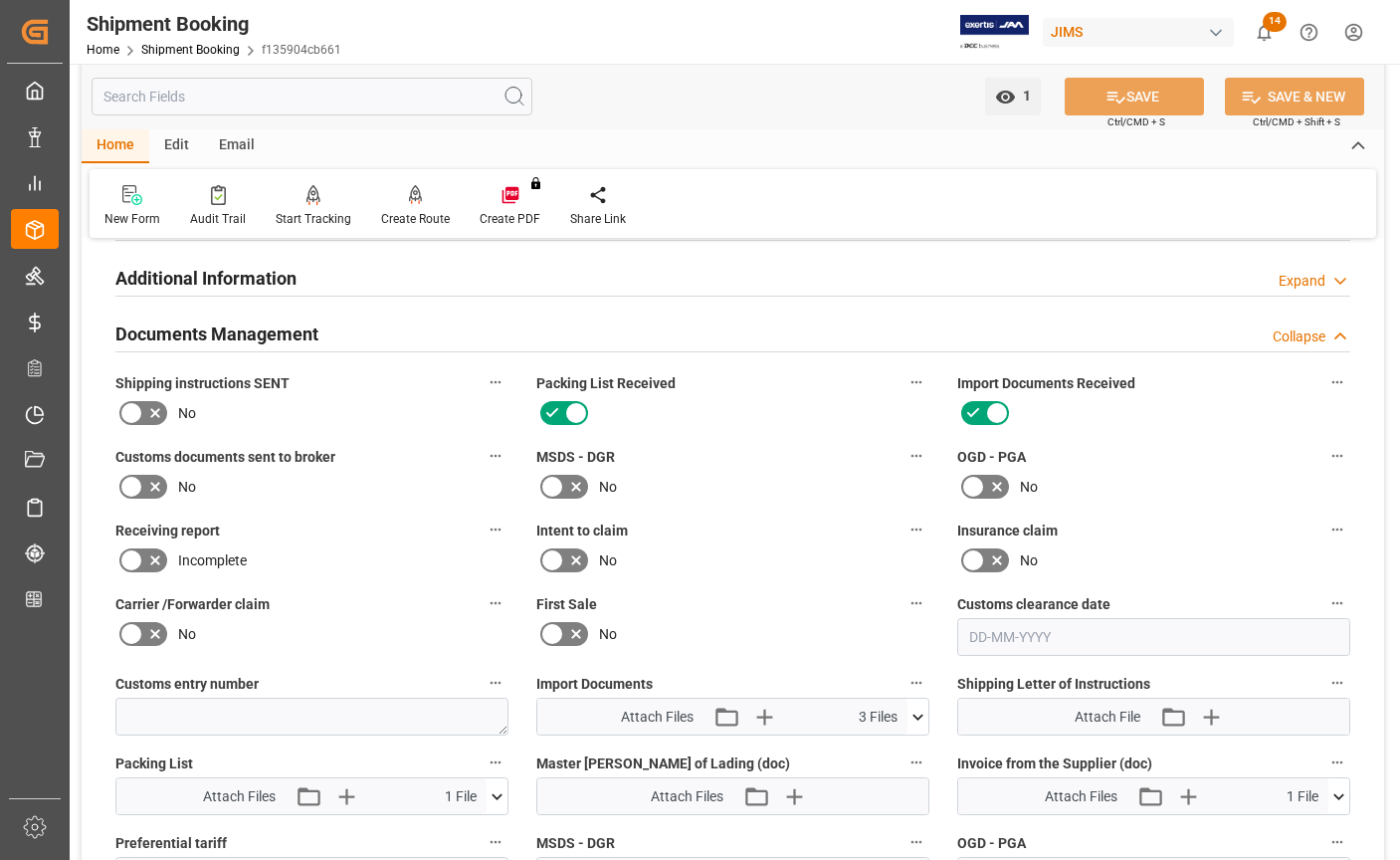 scroll, scrollTop: 697, scrollLeft: 0, axis: vertical 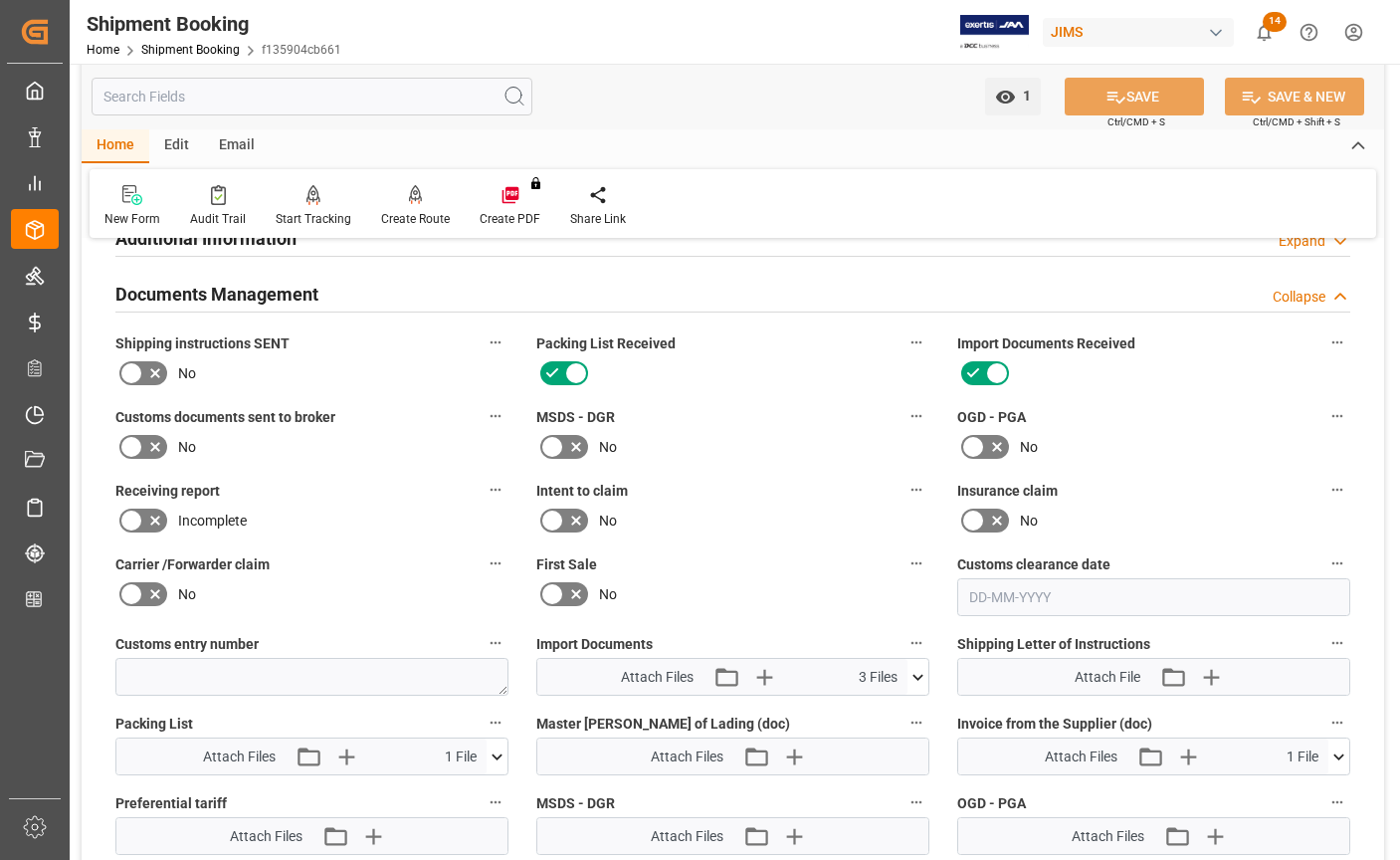 click 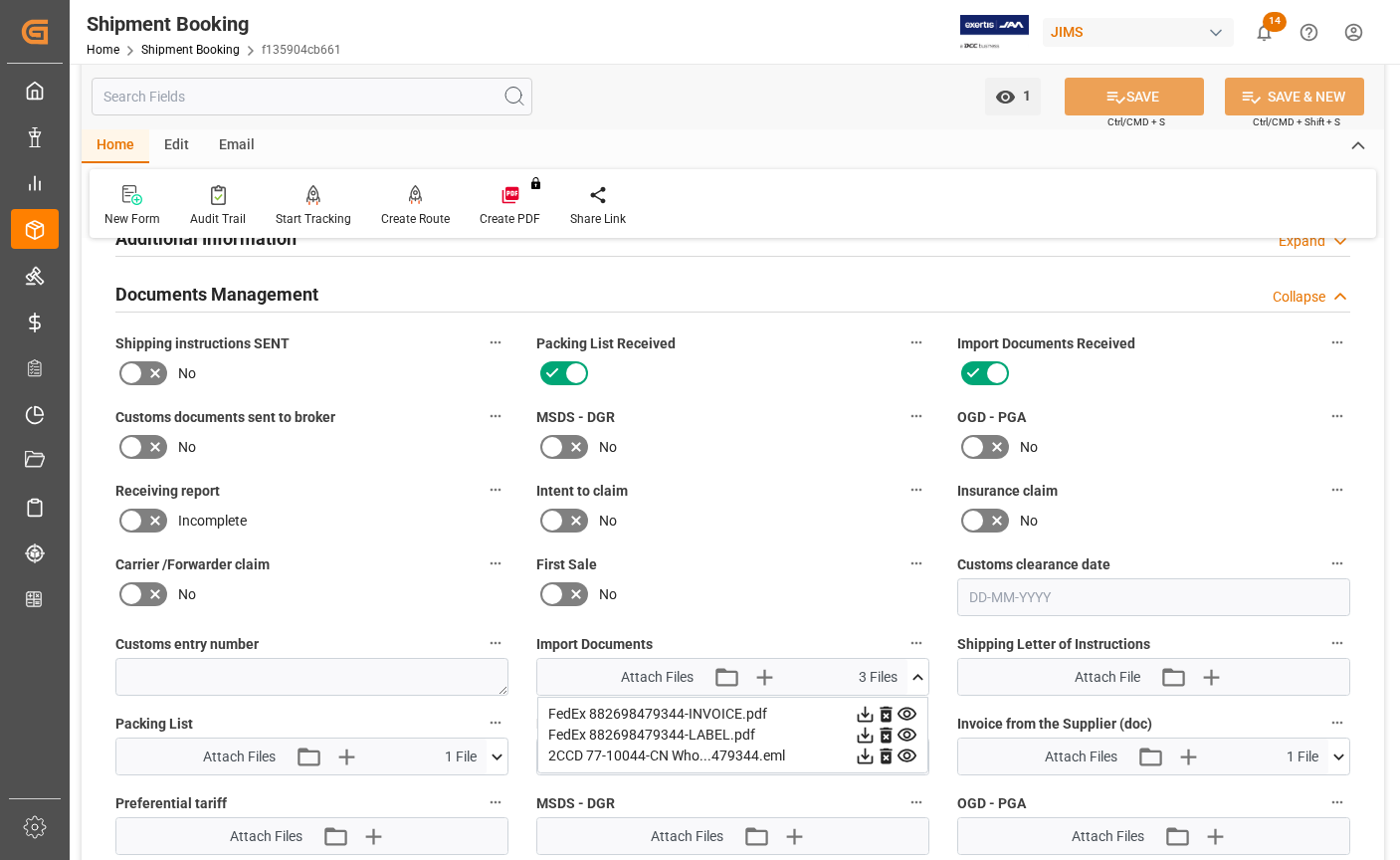 click on "FedEx 882698479344-INVOICE.pdf" at bounding box center [732, 714] 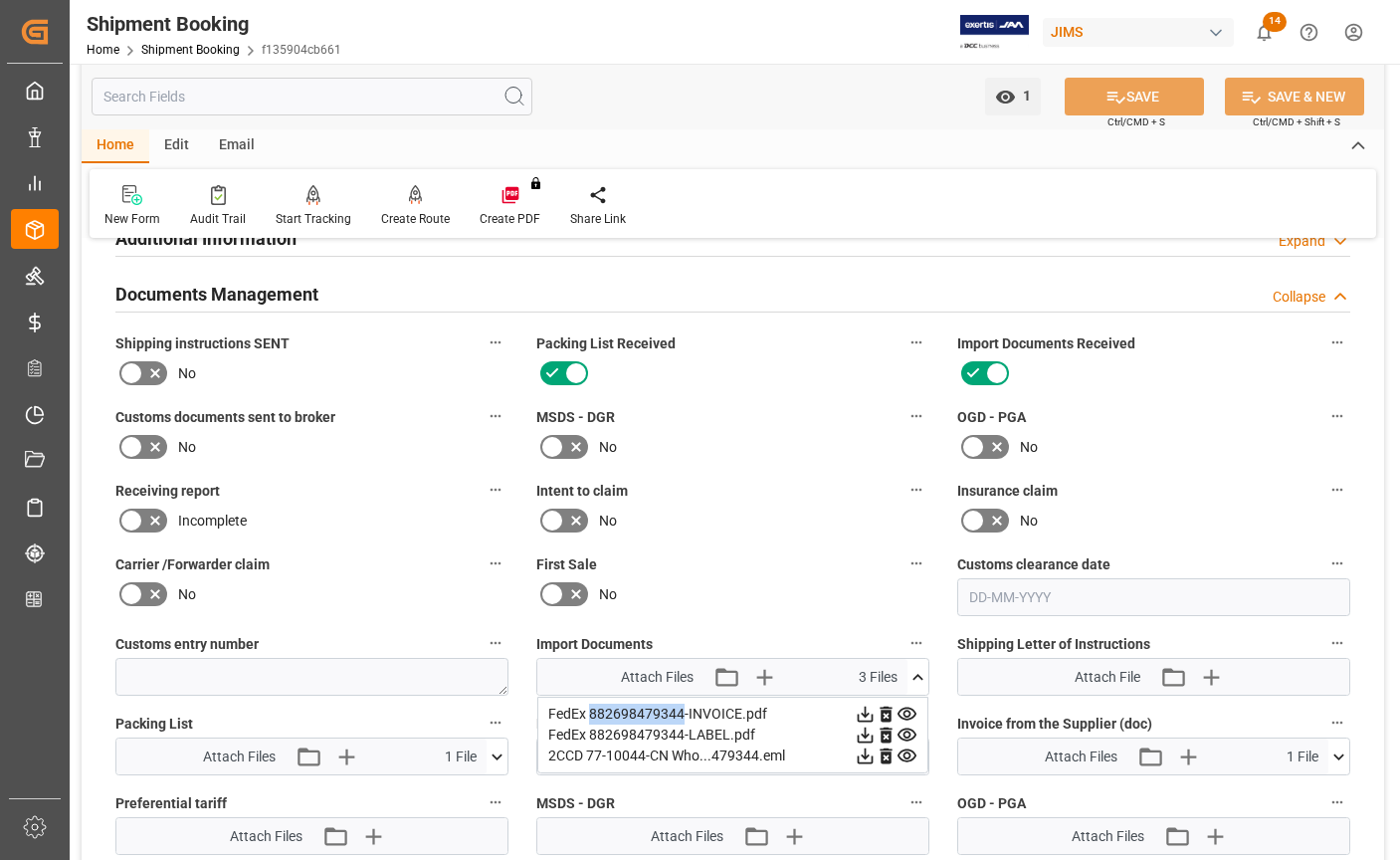 click on "FedEx 882698479344-INVOICE.pdf" at bounding box center (732, 714) 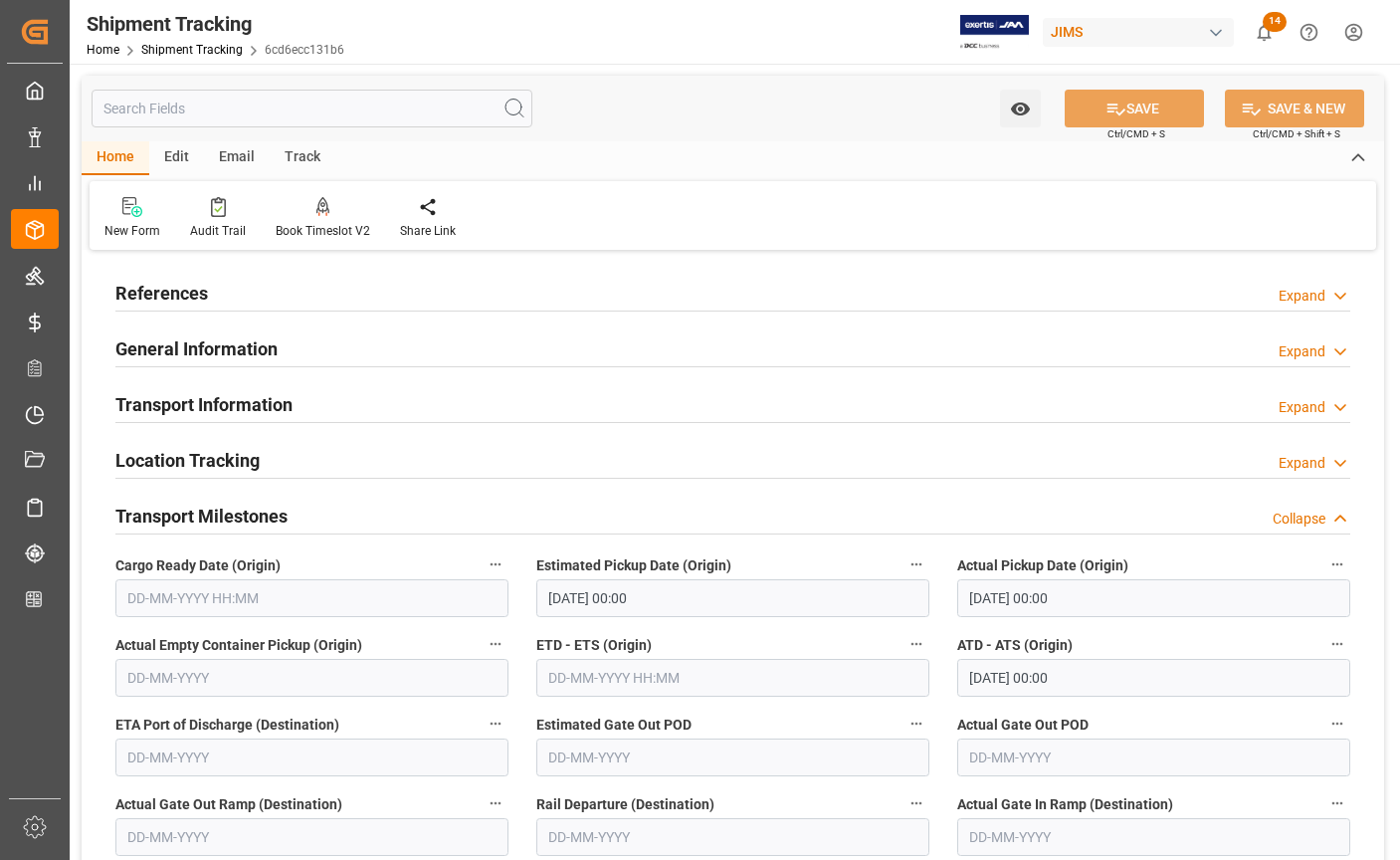 scroll, scrollTop: 0, scrollLeft: 0, axis: both 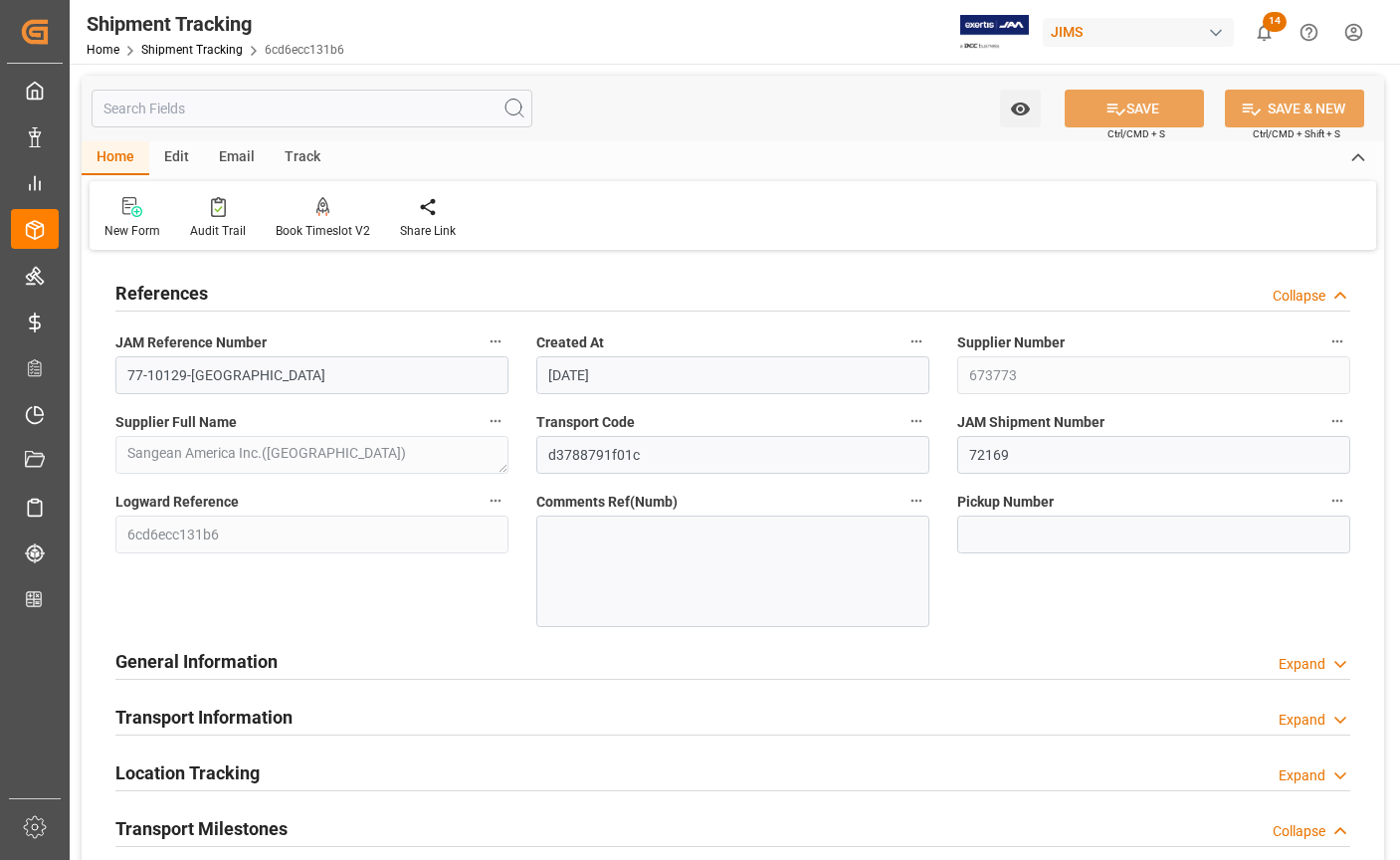 click on "References" at bounding box center [161, 293] 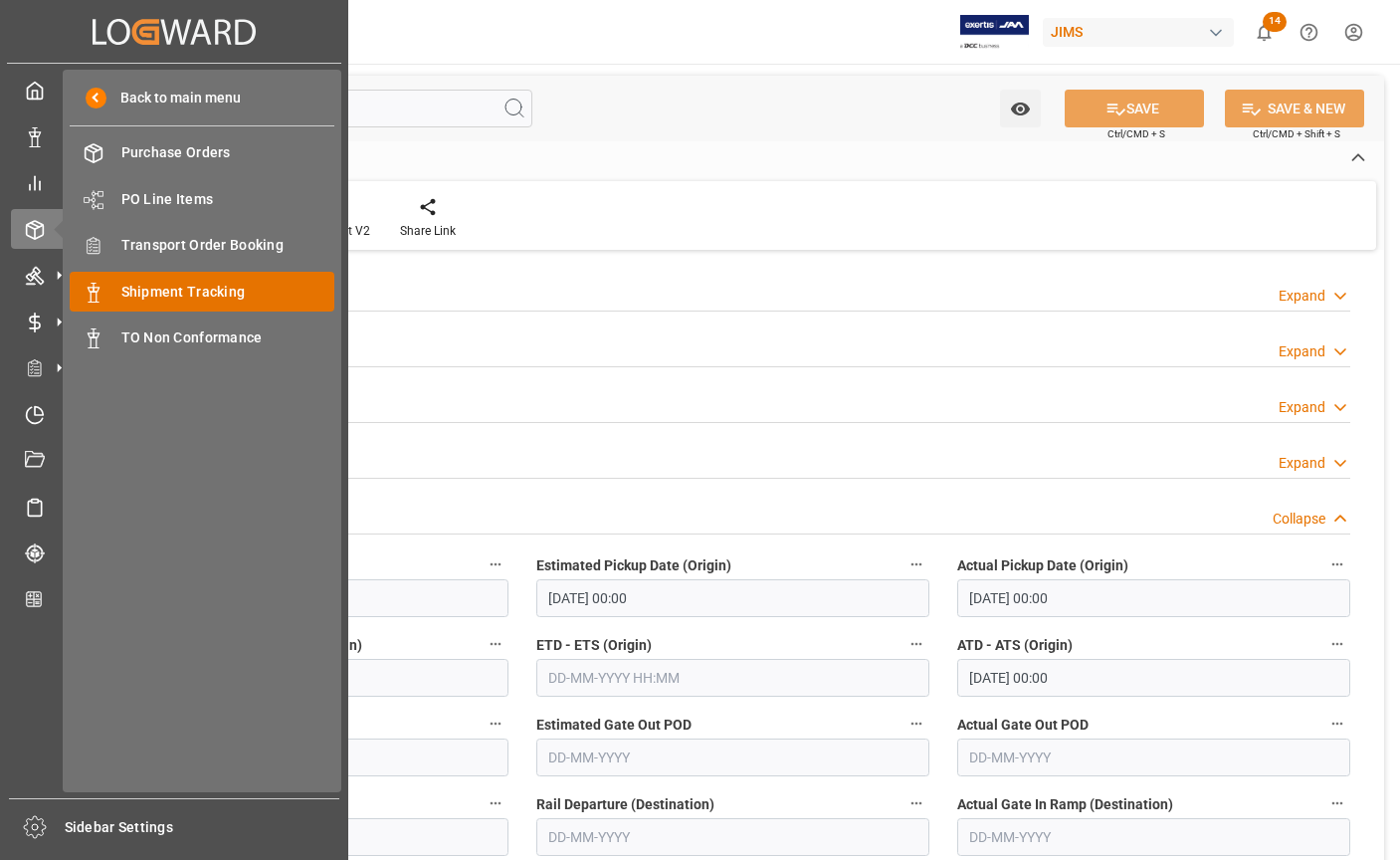 click on "Shipment Tracking" at bounding box center (228, 292) 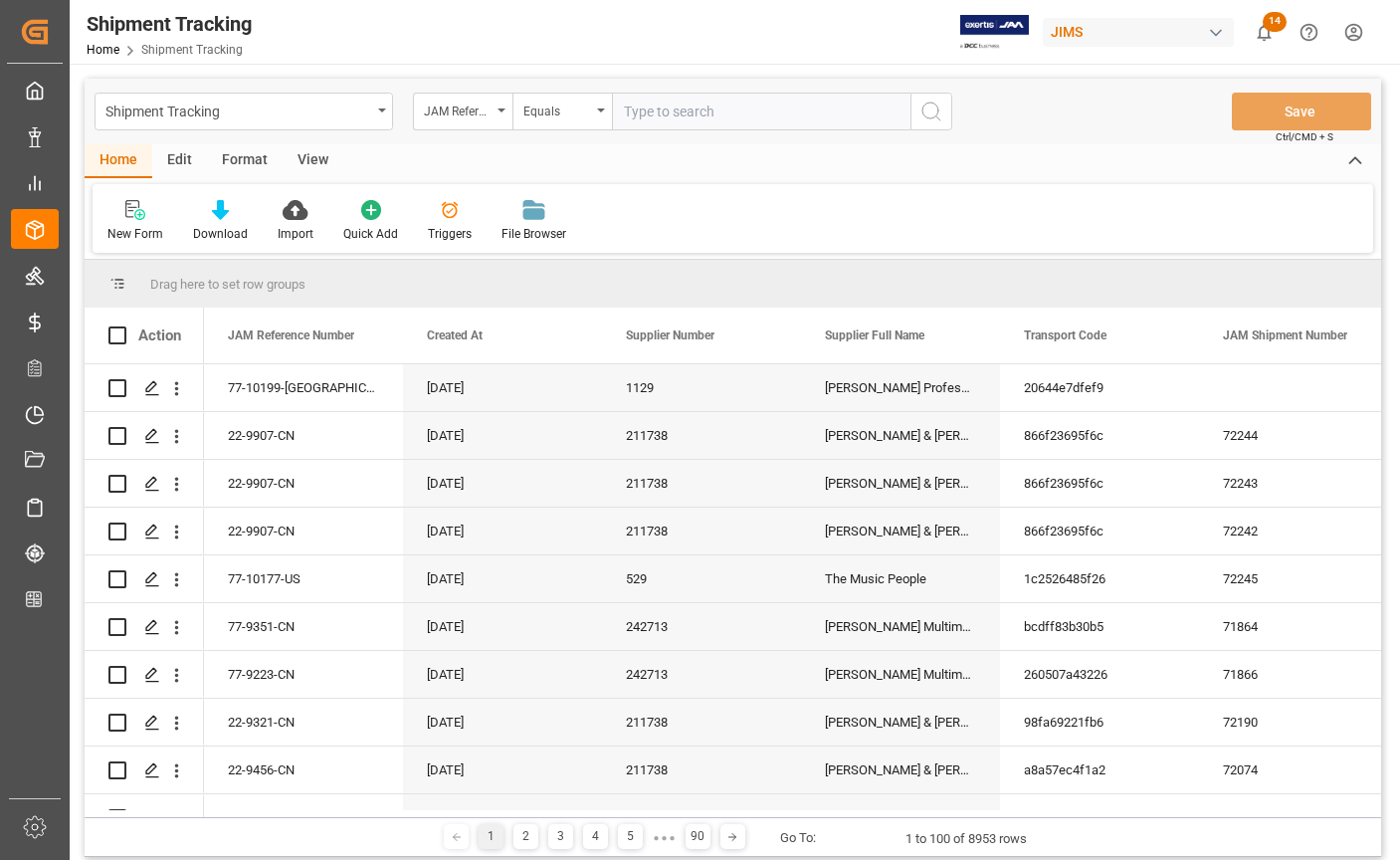 click at bounding box center [761, 111] 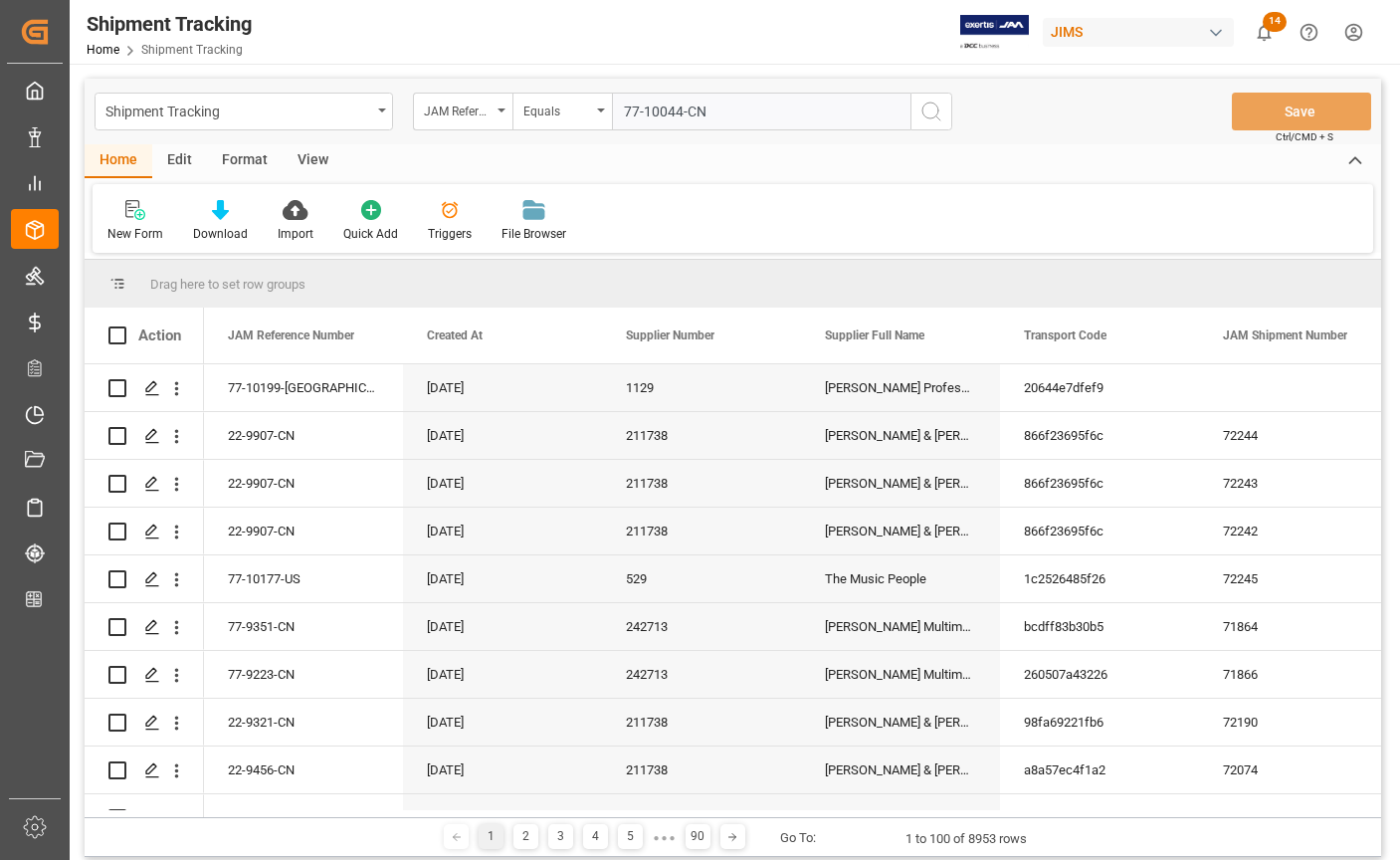 type on "77-10044-CN" 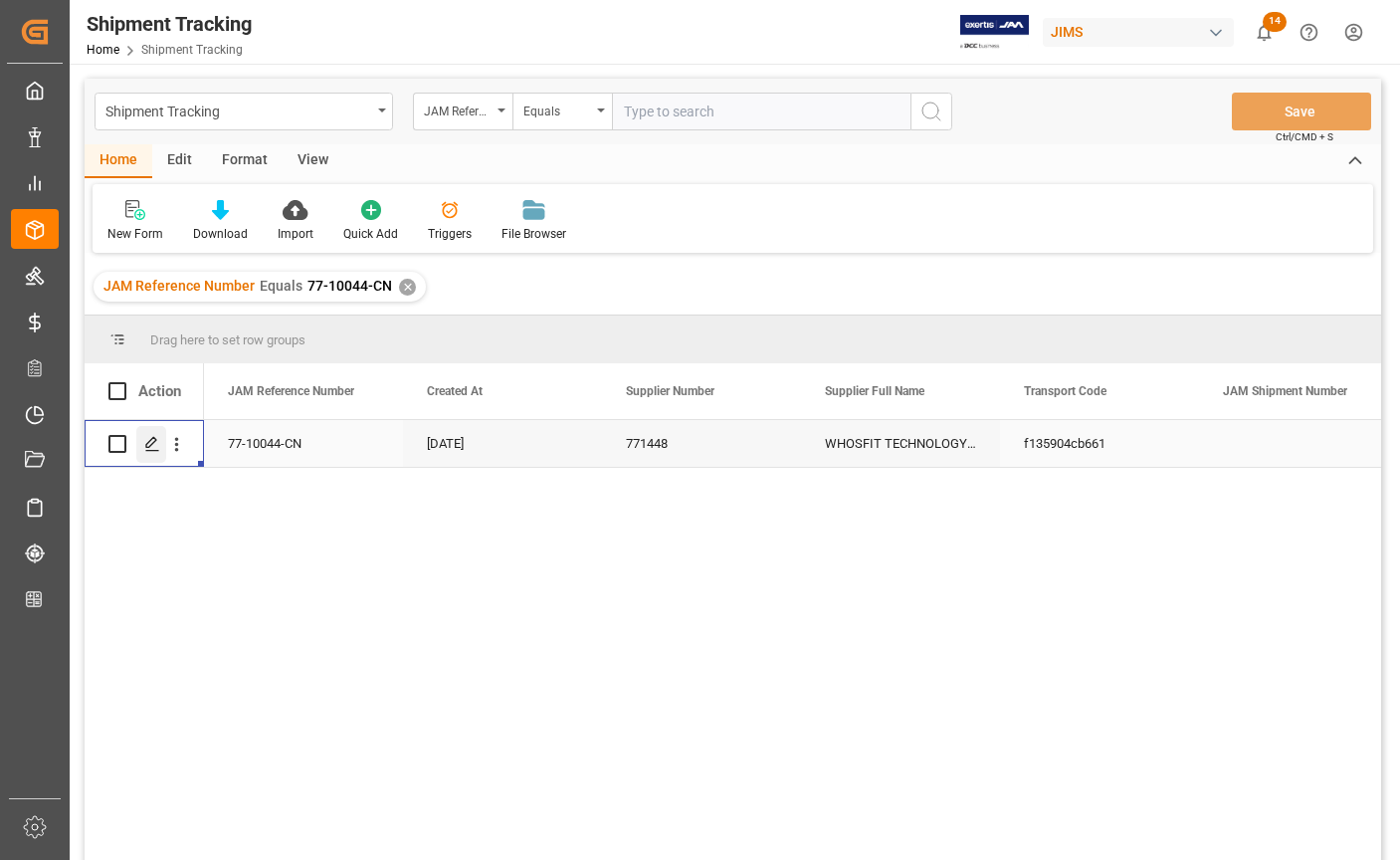 click 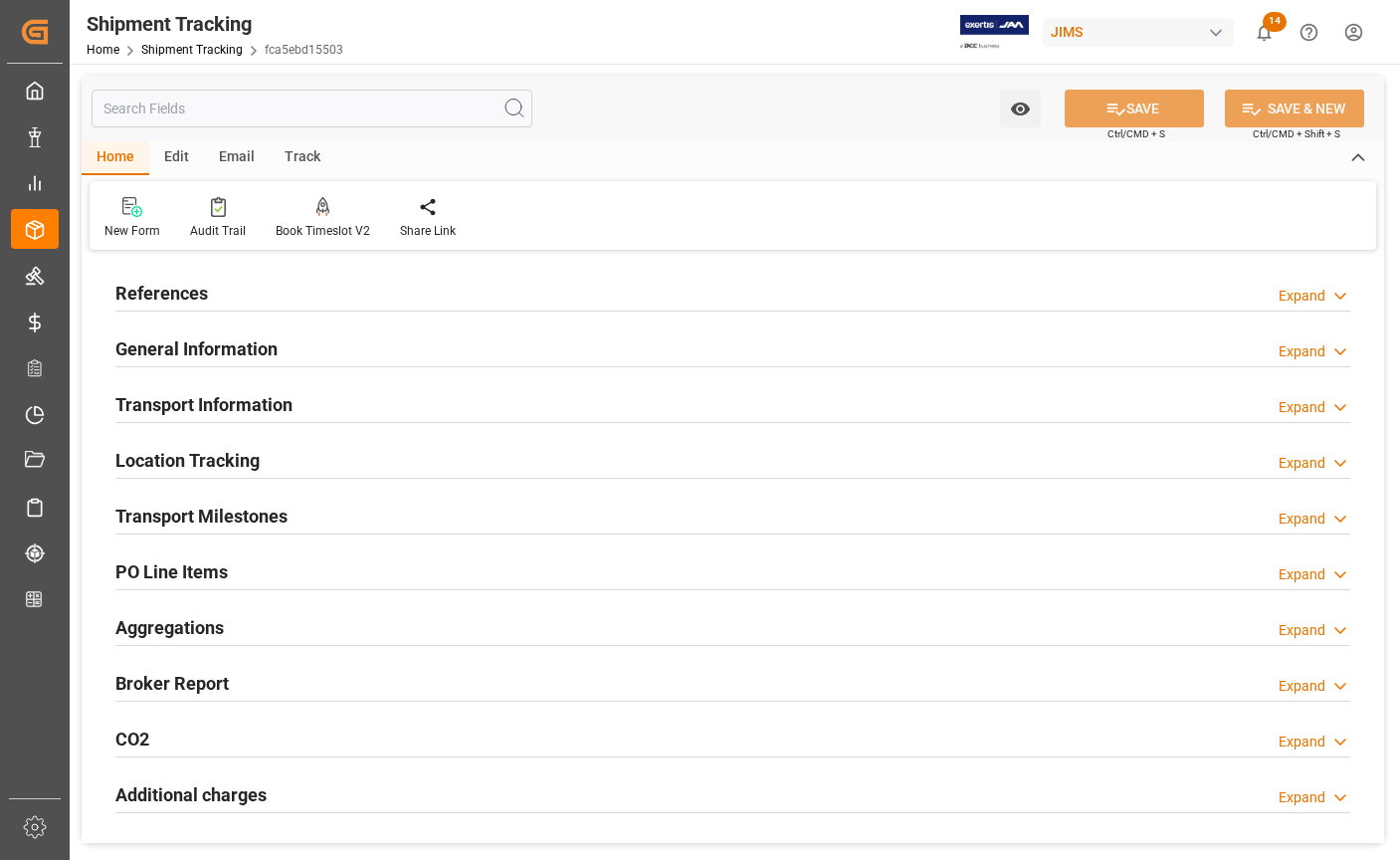 type on "[DATE]" 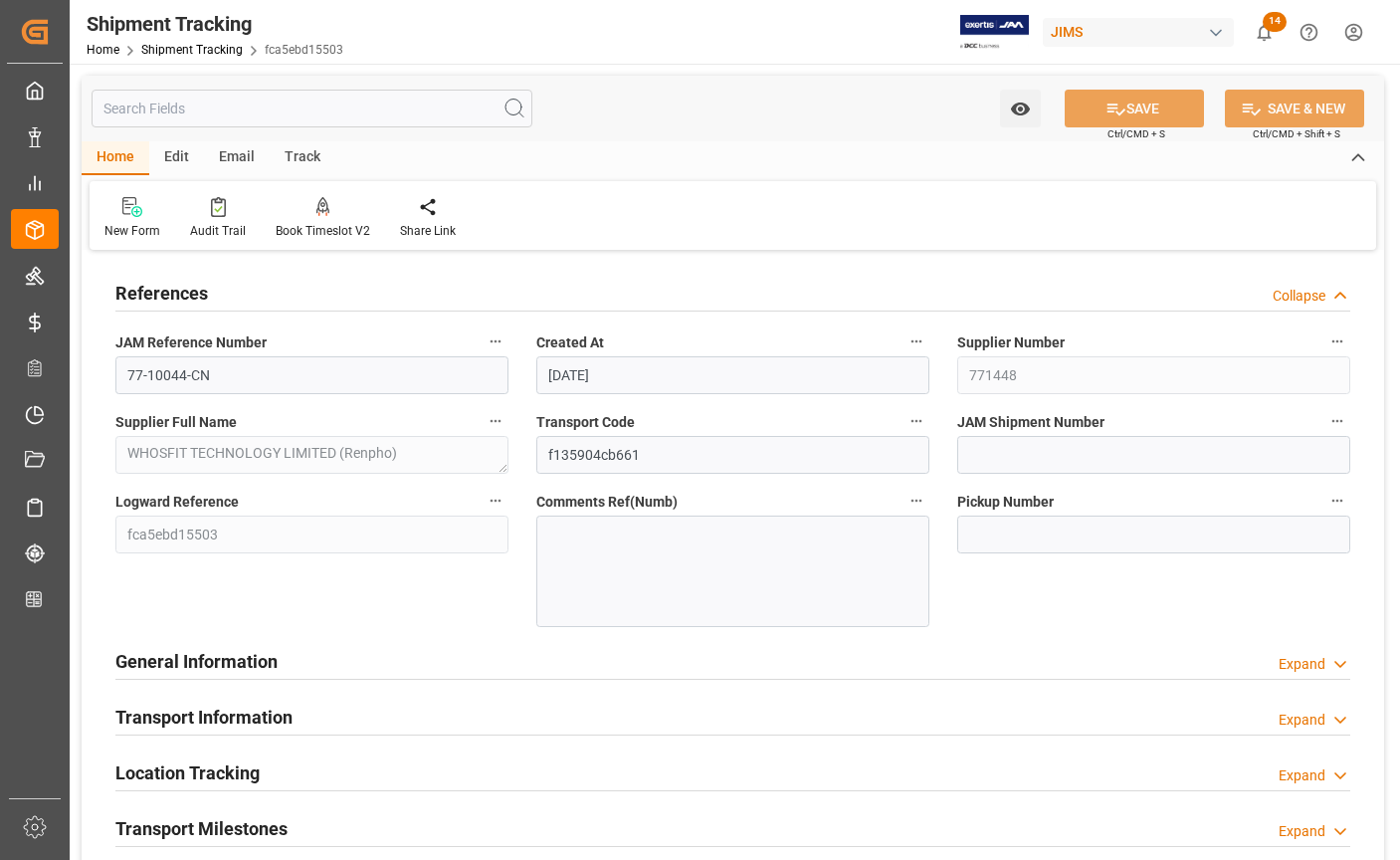 click on "References" at bounding box center (161, 293) 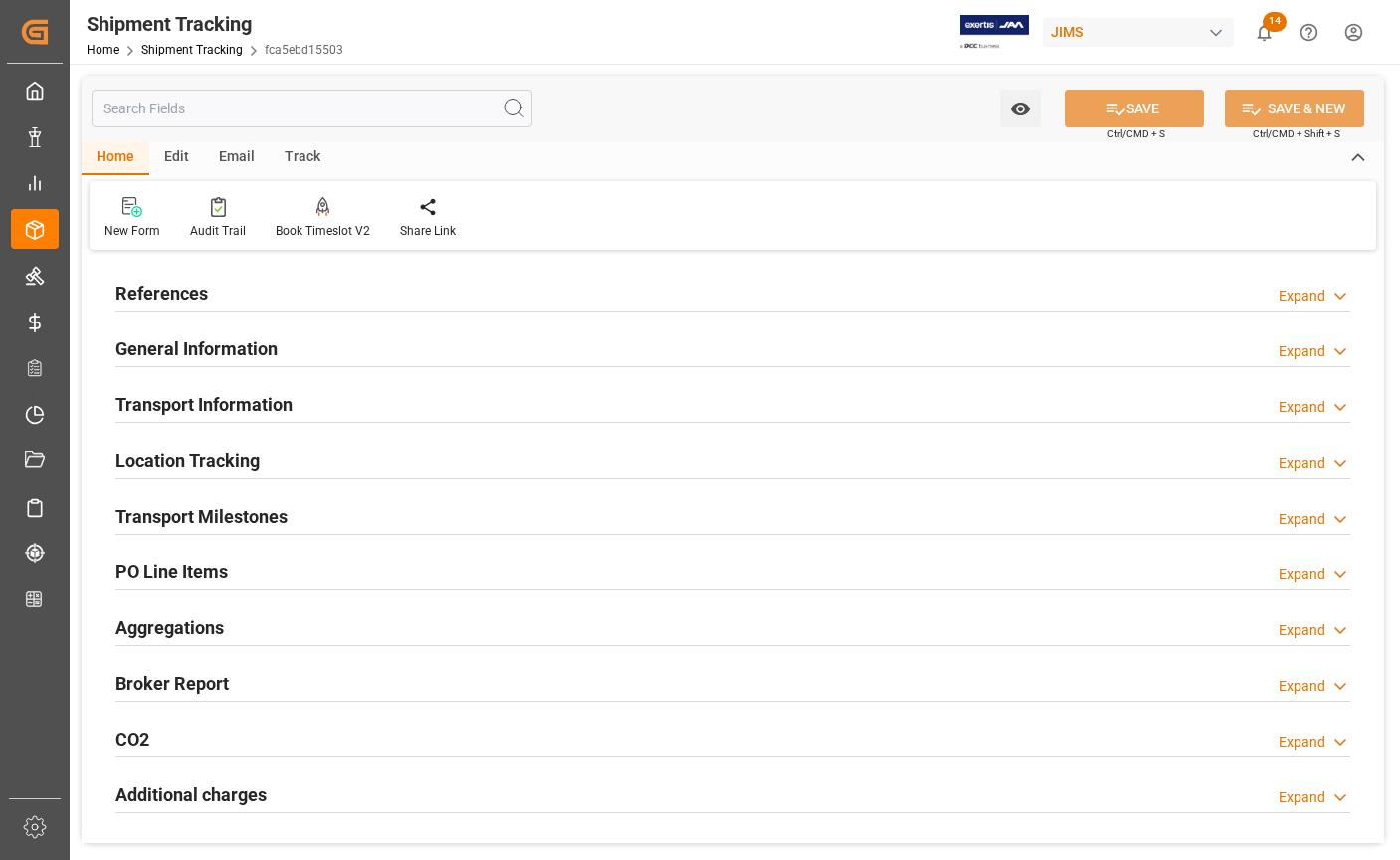 click on "General Information" at bounding box center [196, 348] 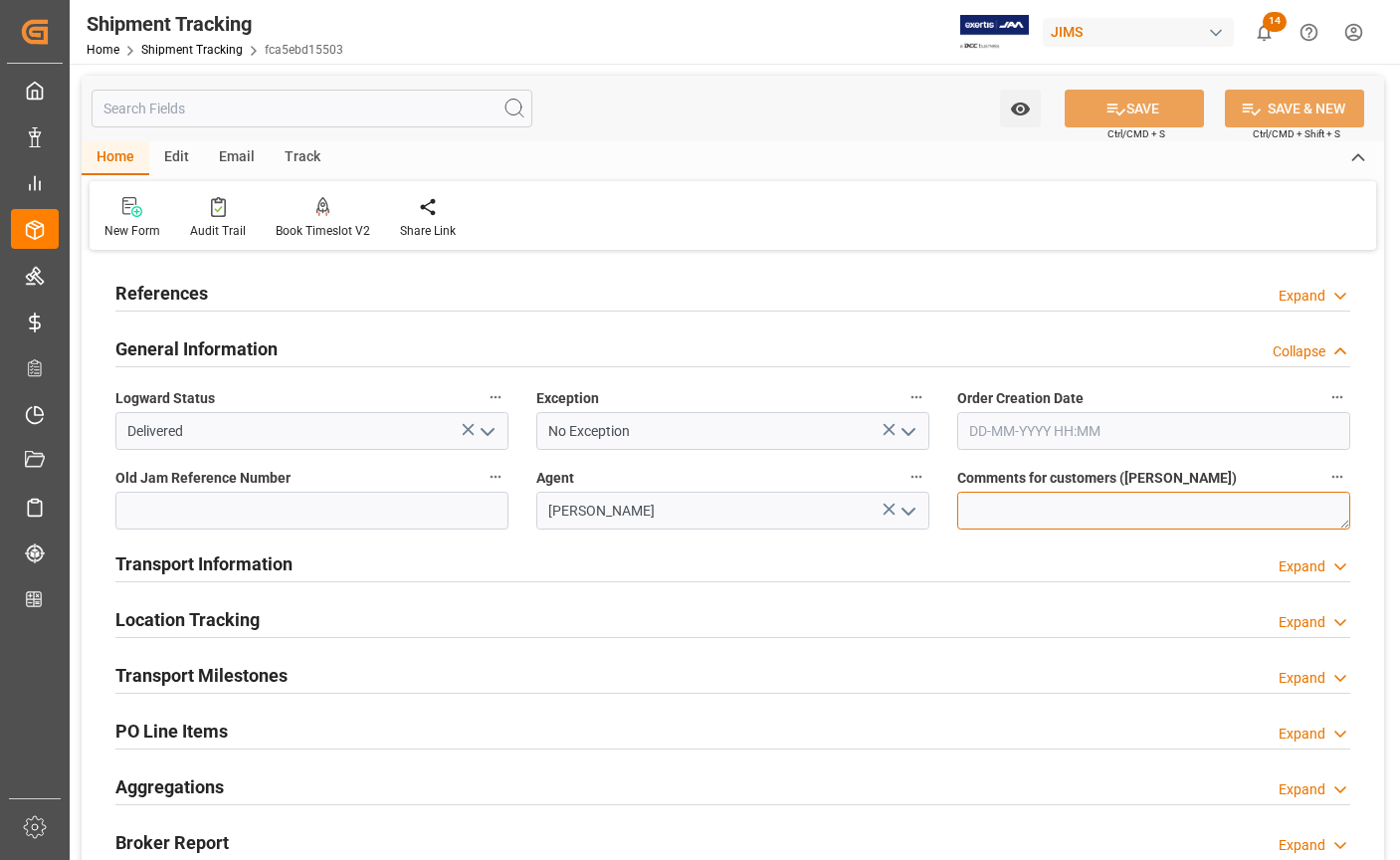 click at bounding box center [1153, 511] 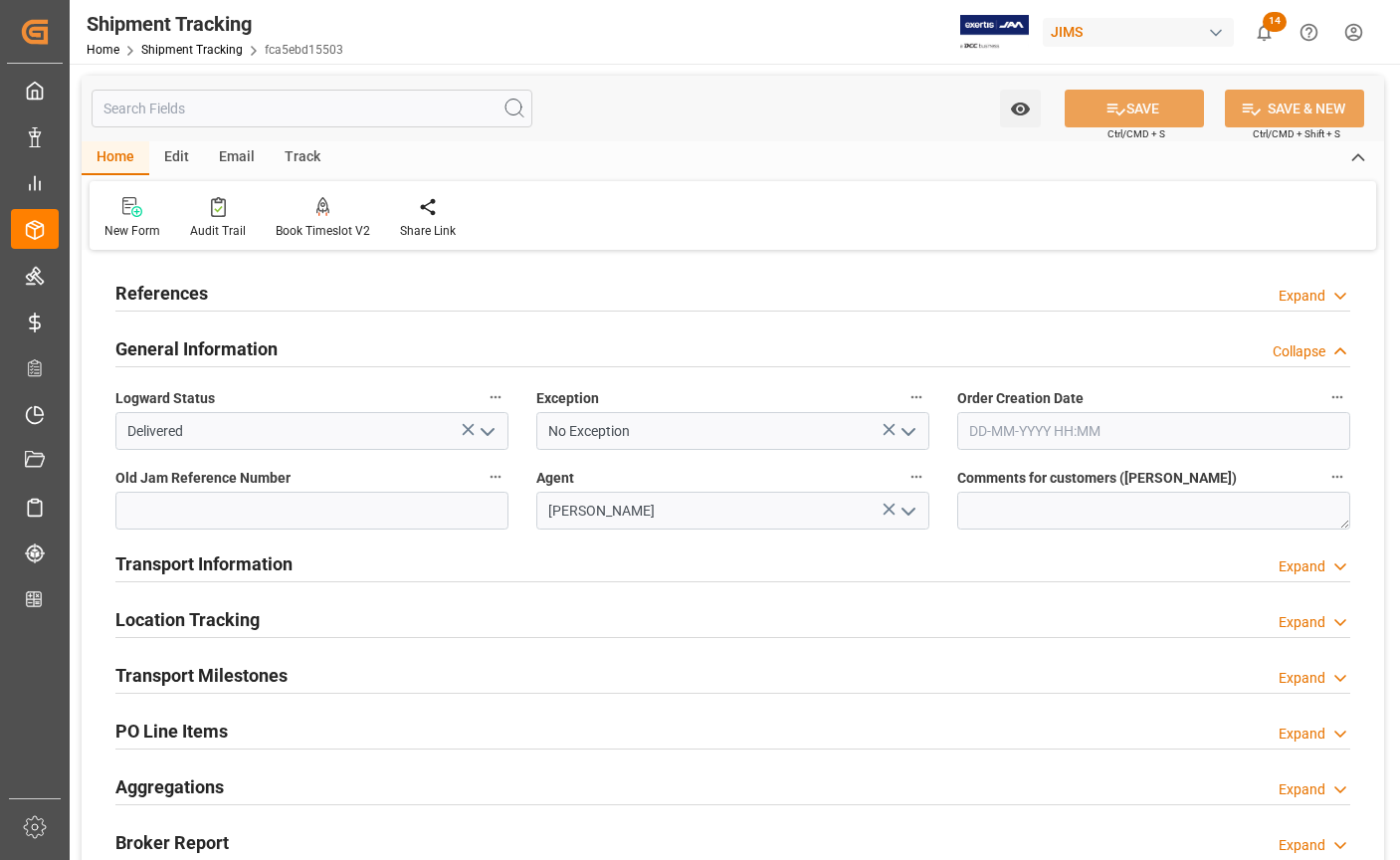 click 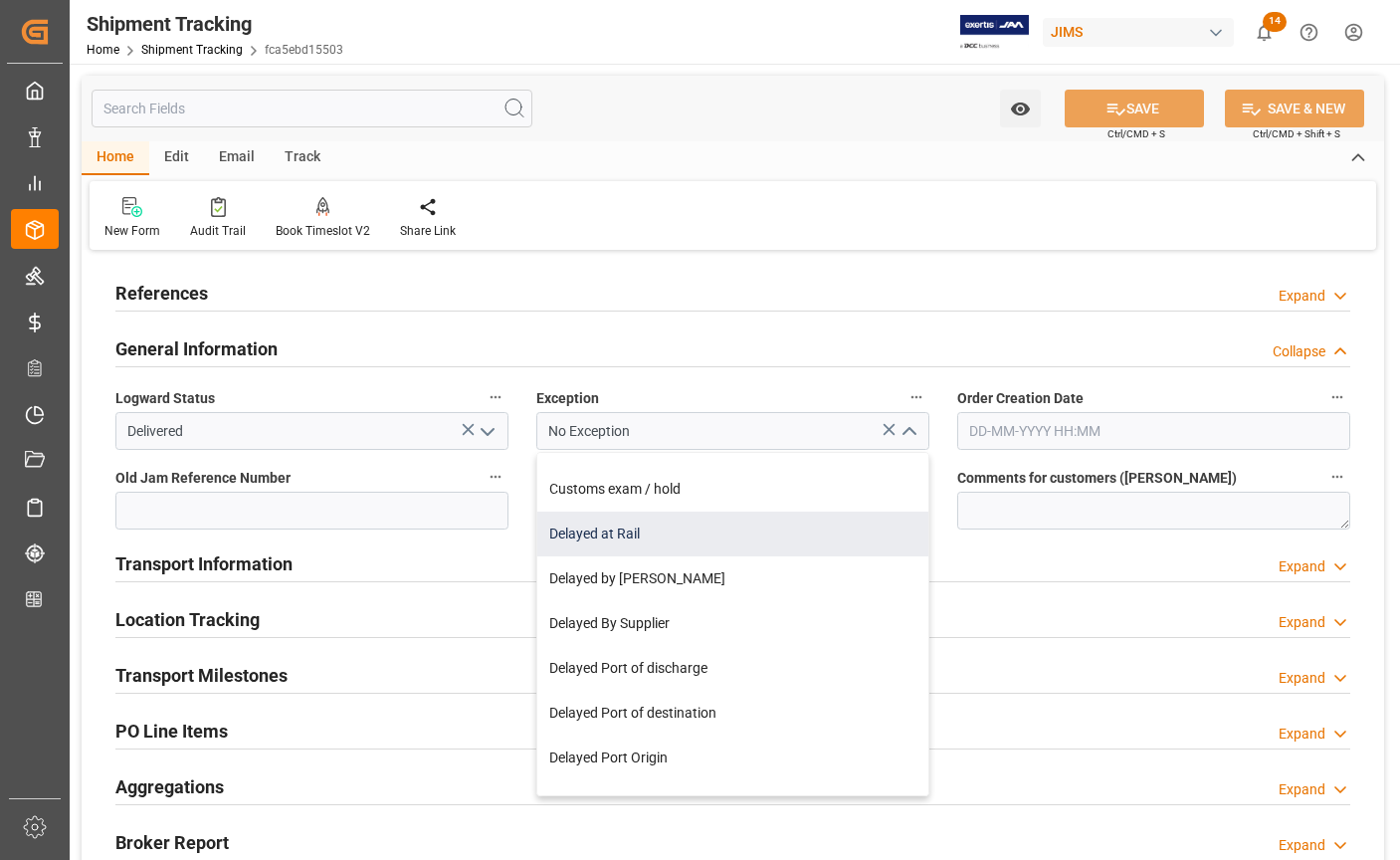 scroll, scrollTop: 199, scrollLeft: 0, axis: vertical 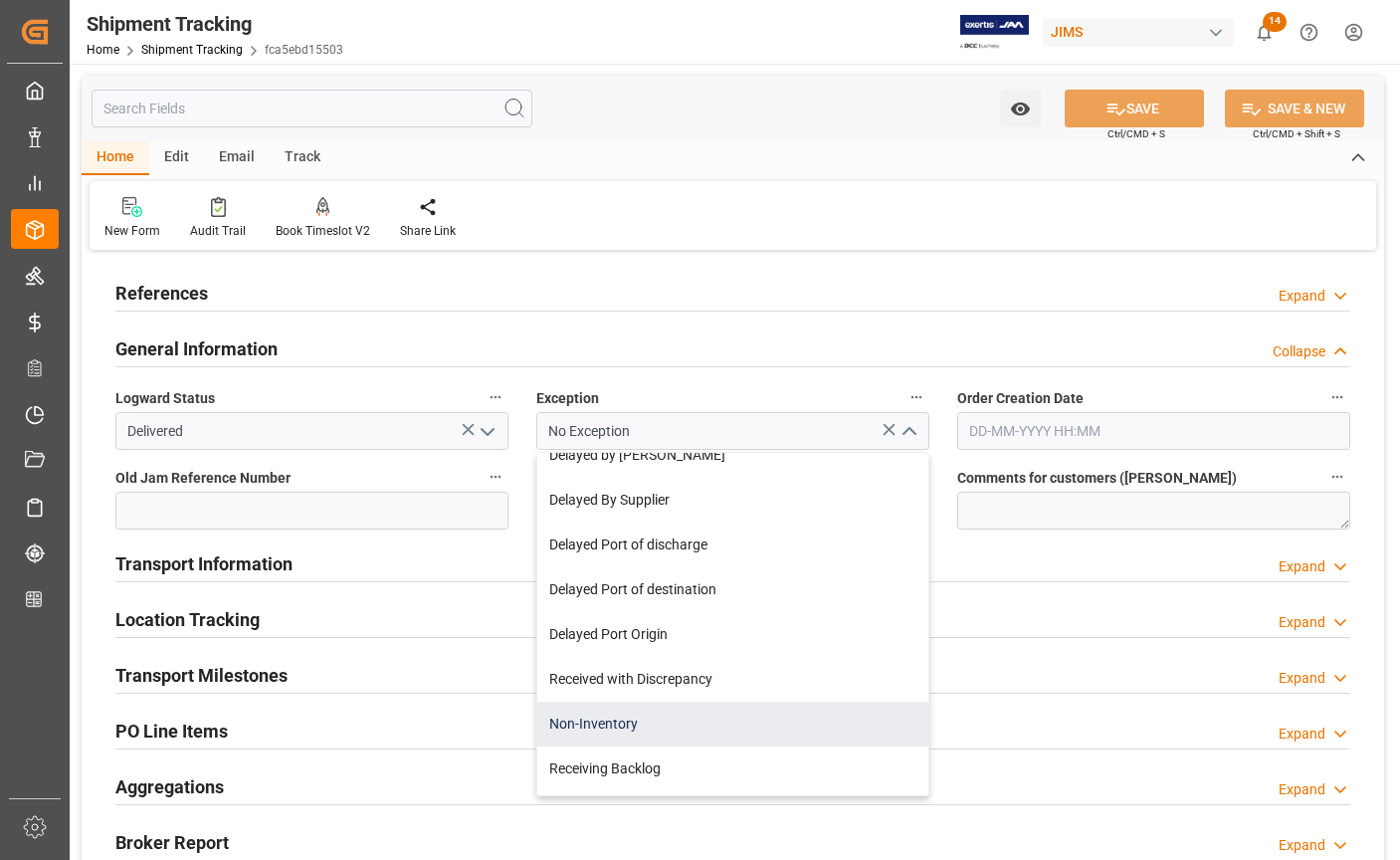 click on "Non-Inventory" at bounding box center (732, 724) 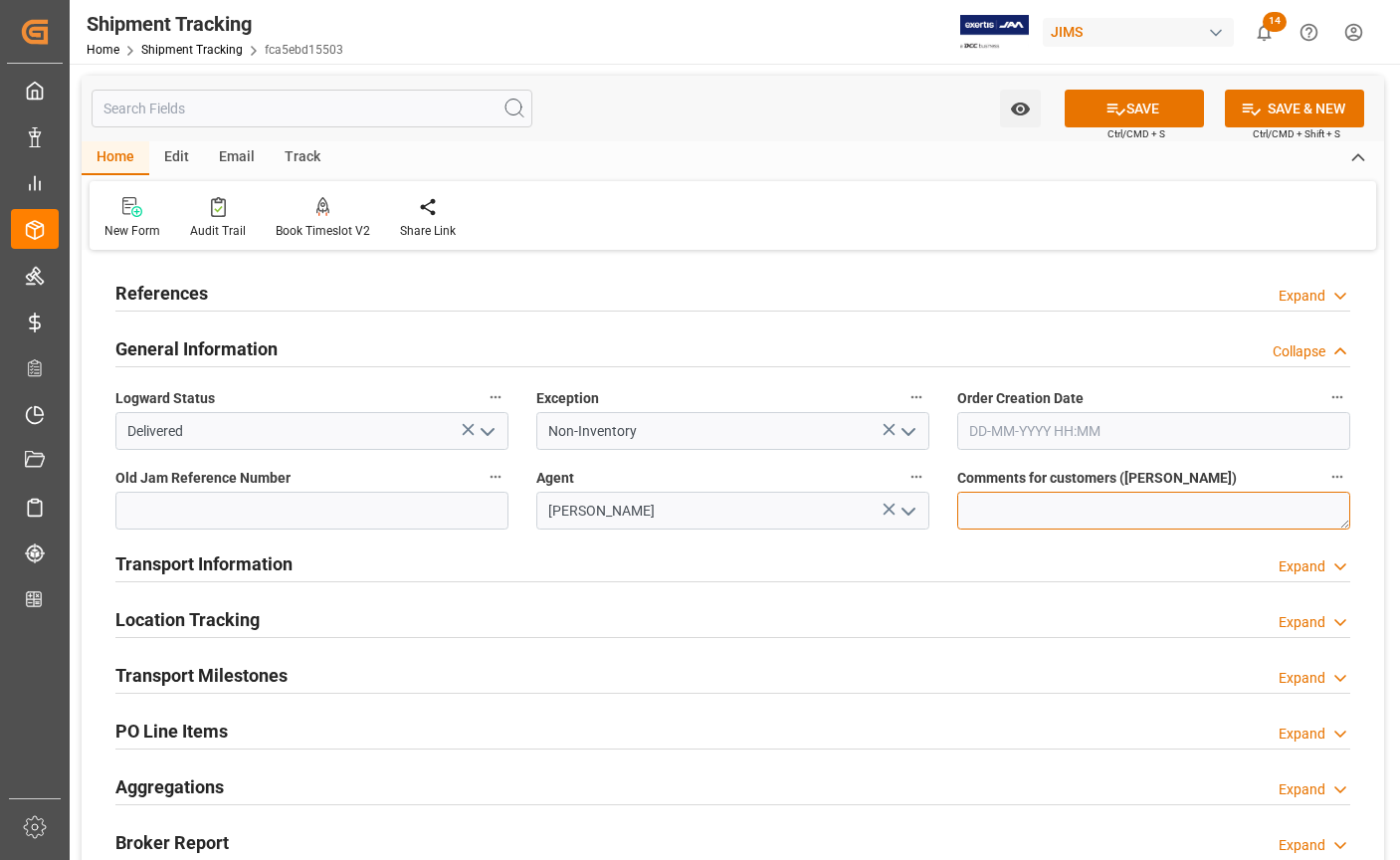 click at bounding box center [1153, 511] 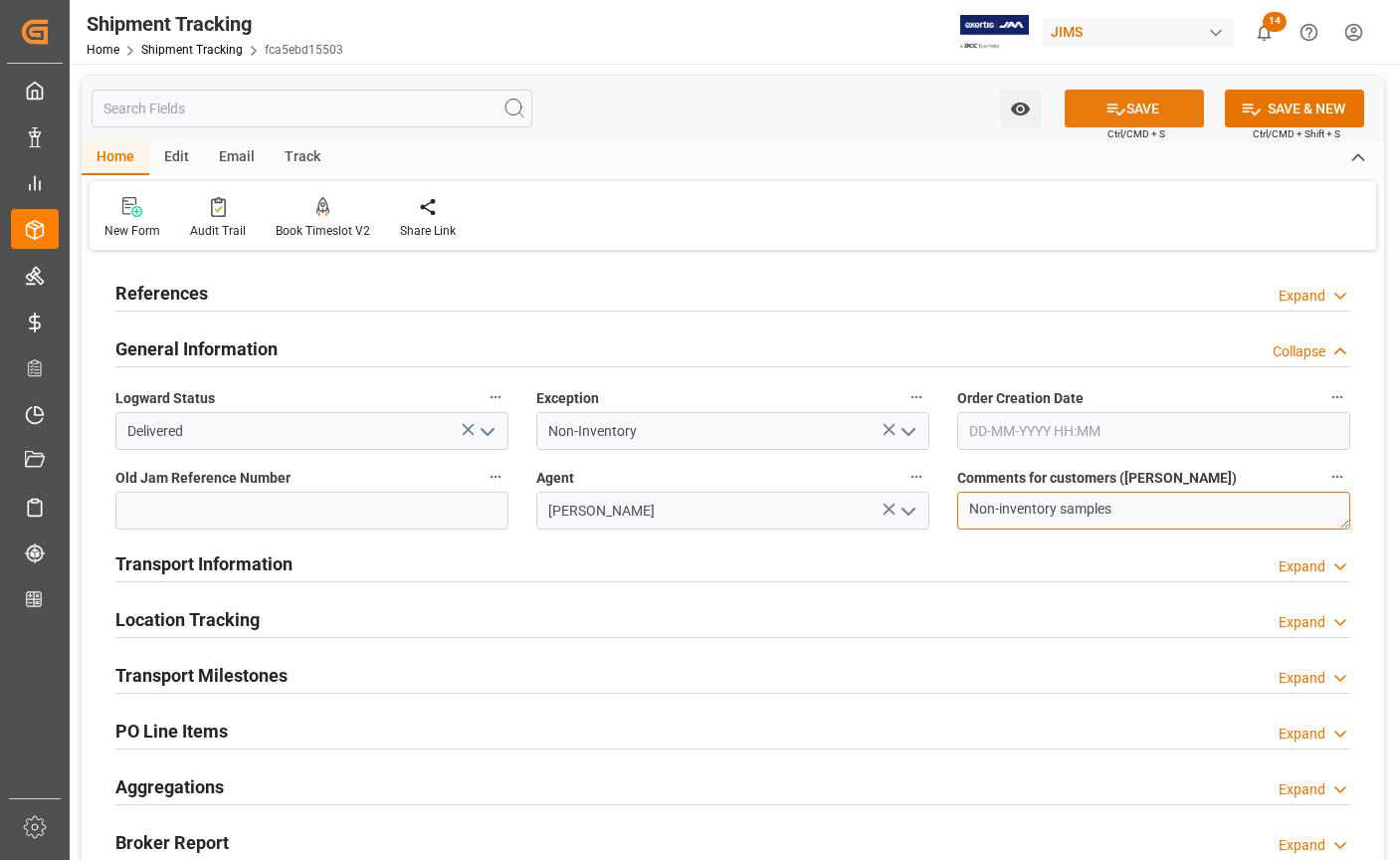 type on "Non-inventory samples" 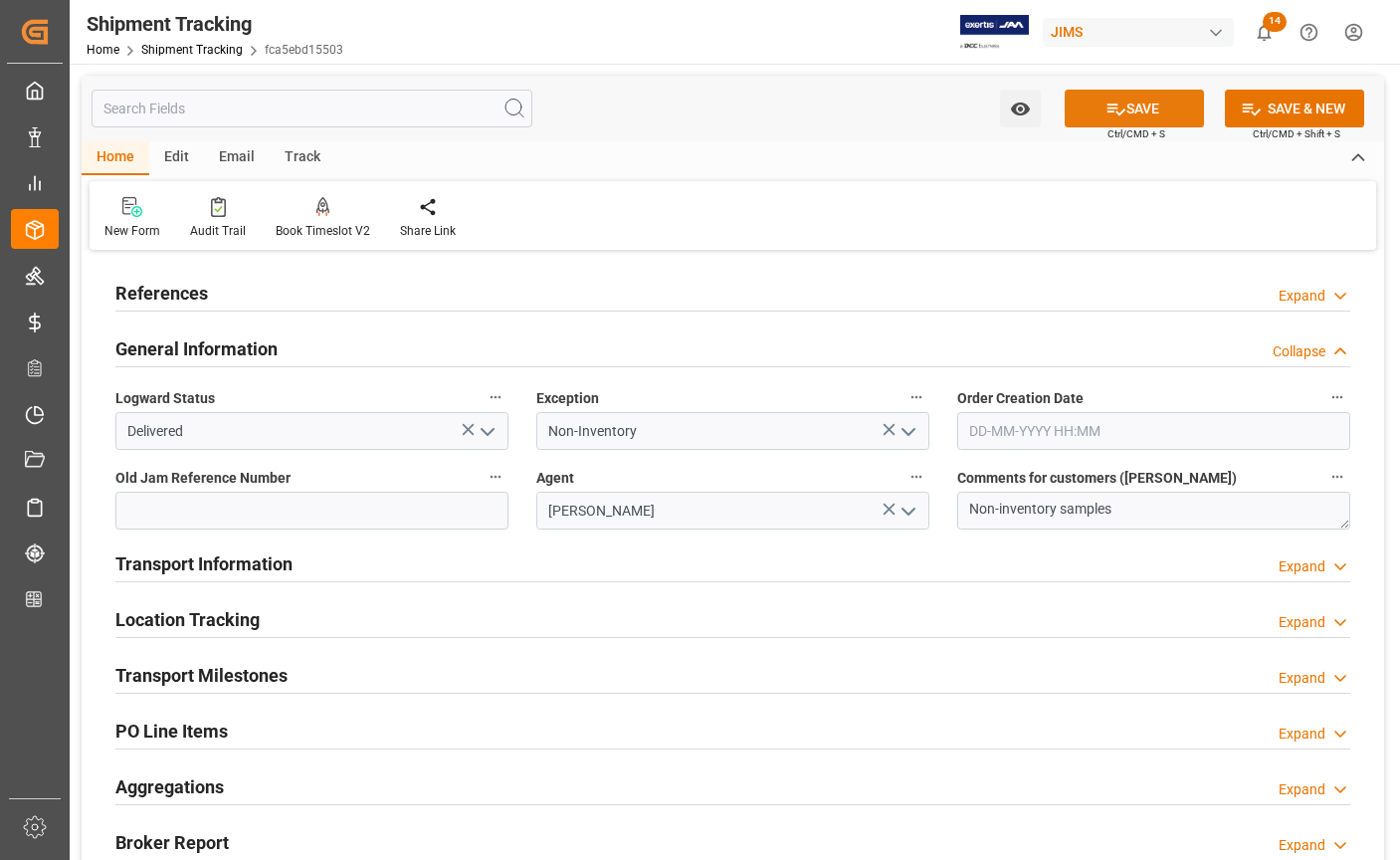 click 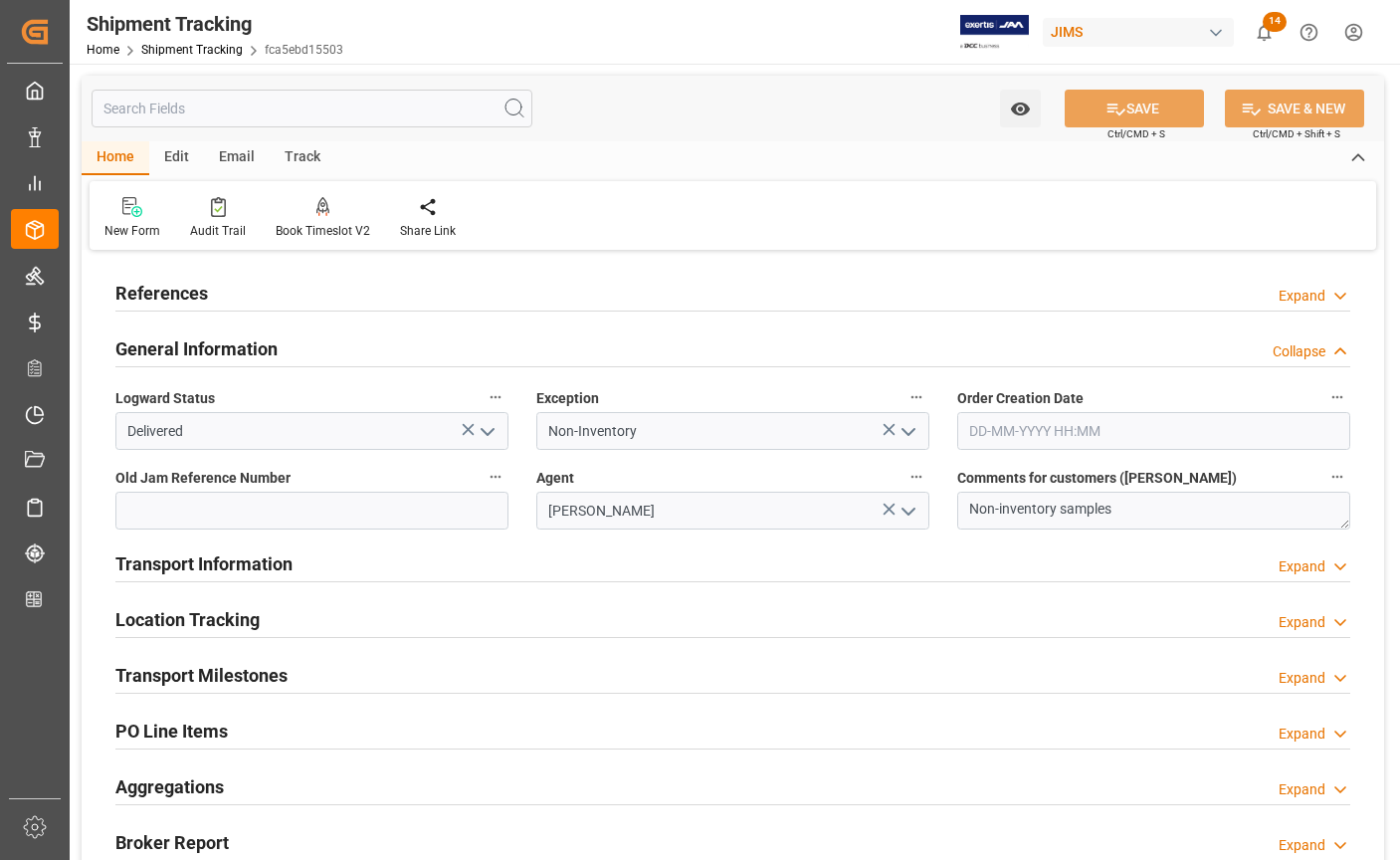 click on "Transport Milestones" at bounding box center (201, 675) 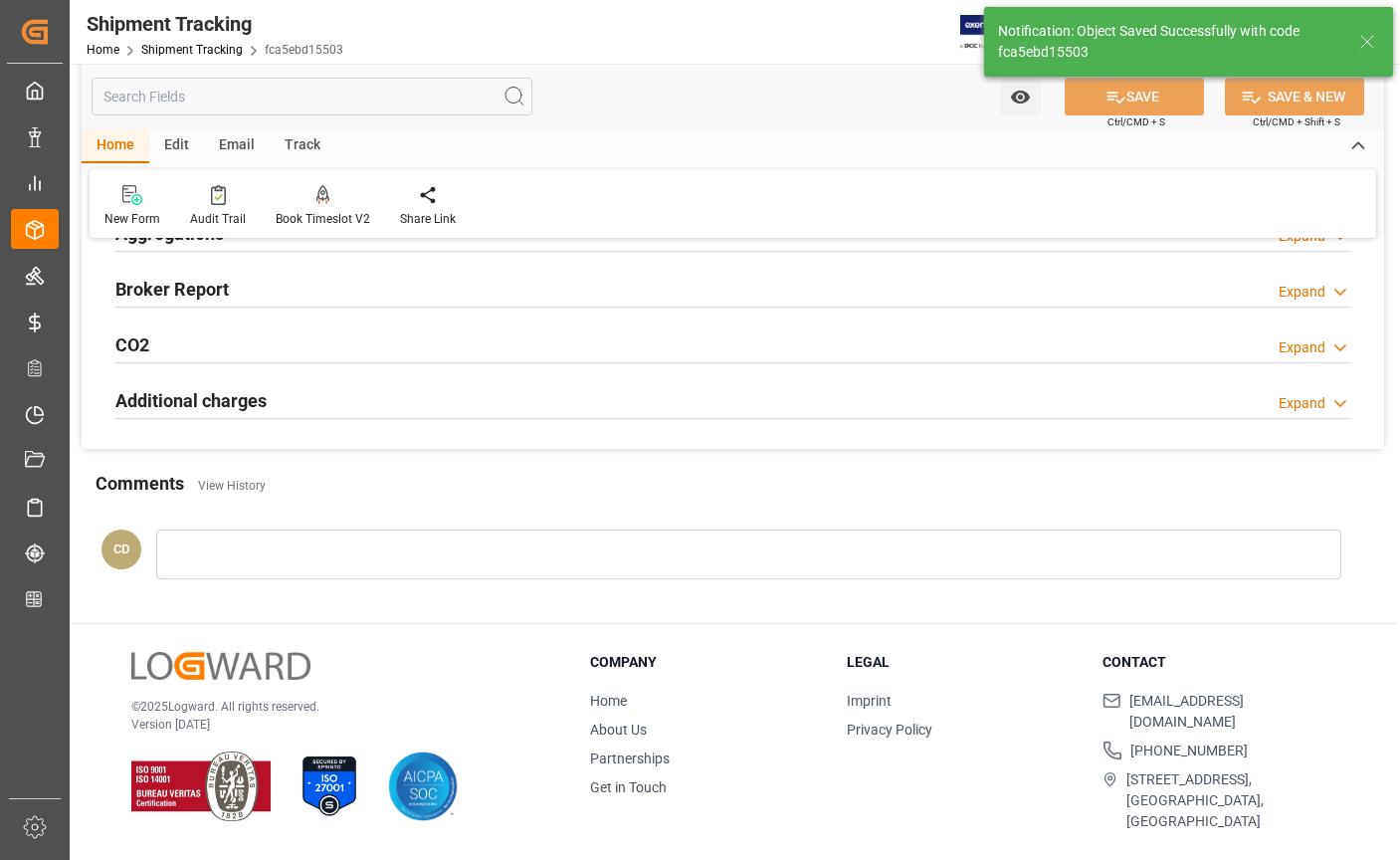 scroll, scrollTop: 239, scrollLeft: 0, axis: vertical 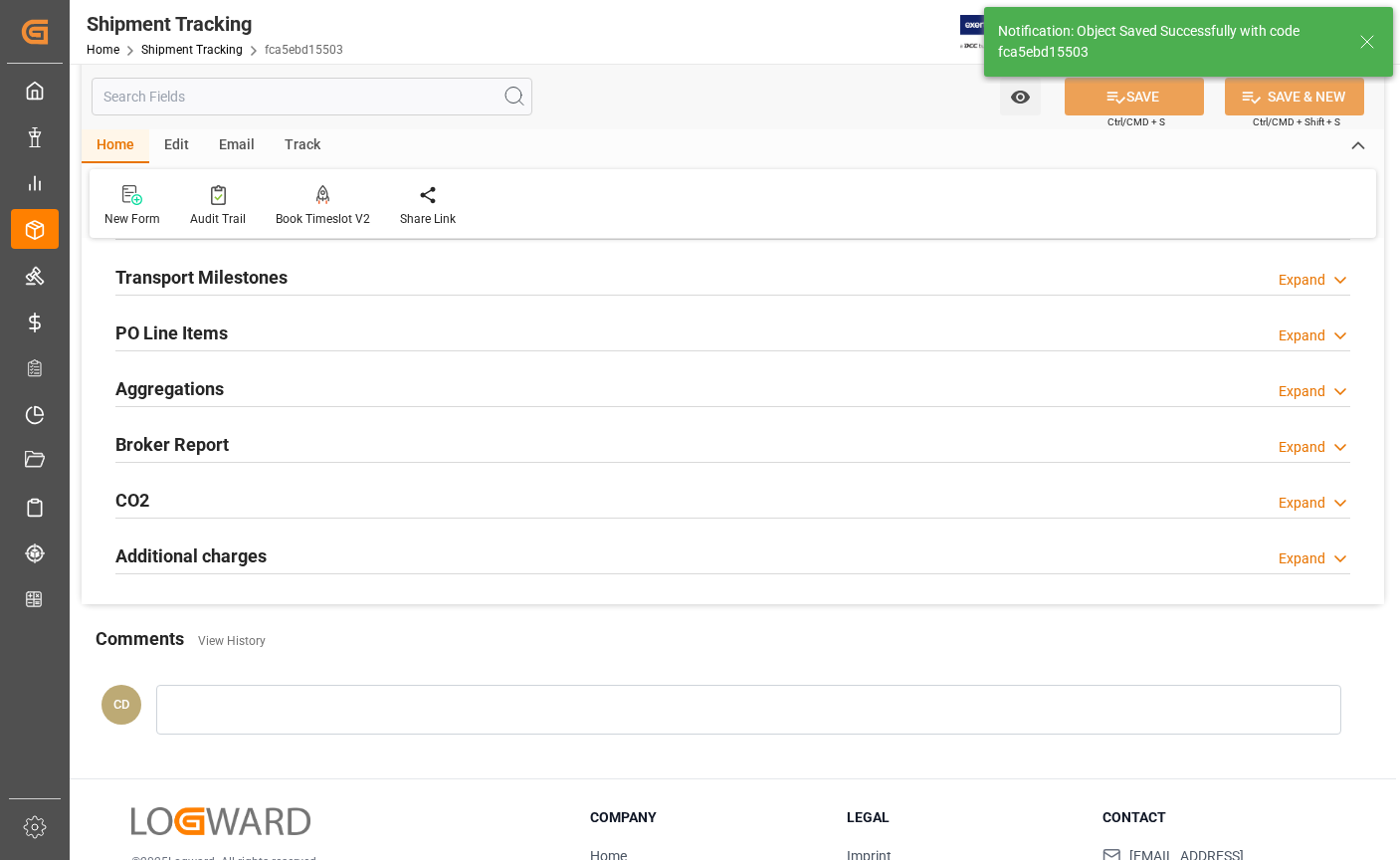 click on "Transport Milestones" at bounding box center (201, 277) 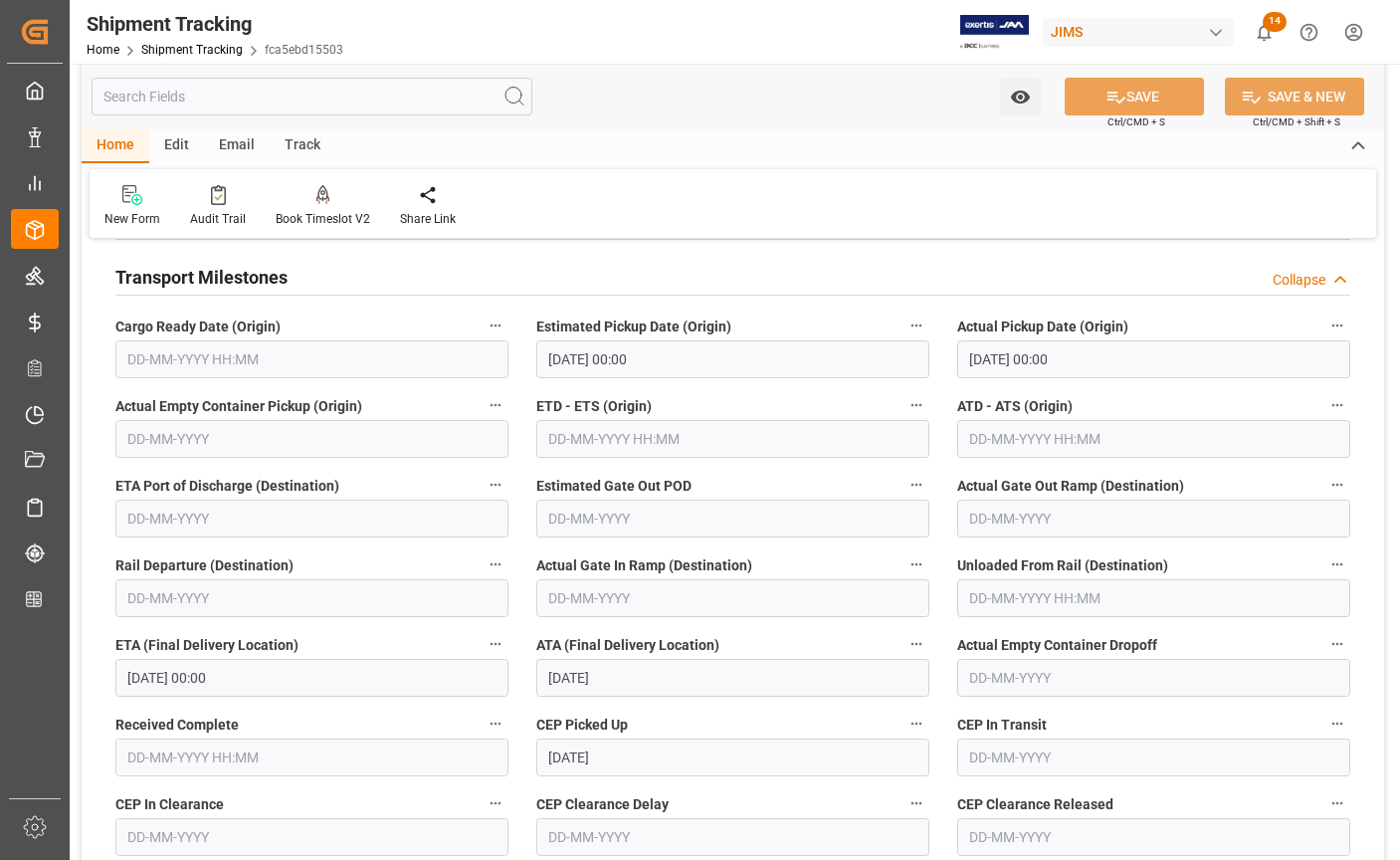 scroll, scrollTop: 438, scrollLeft: 0, axis: vertical 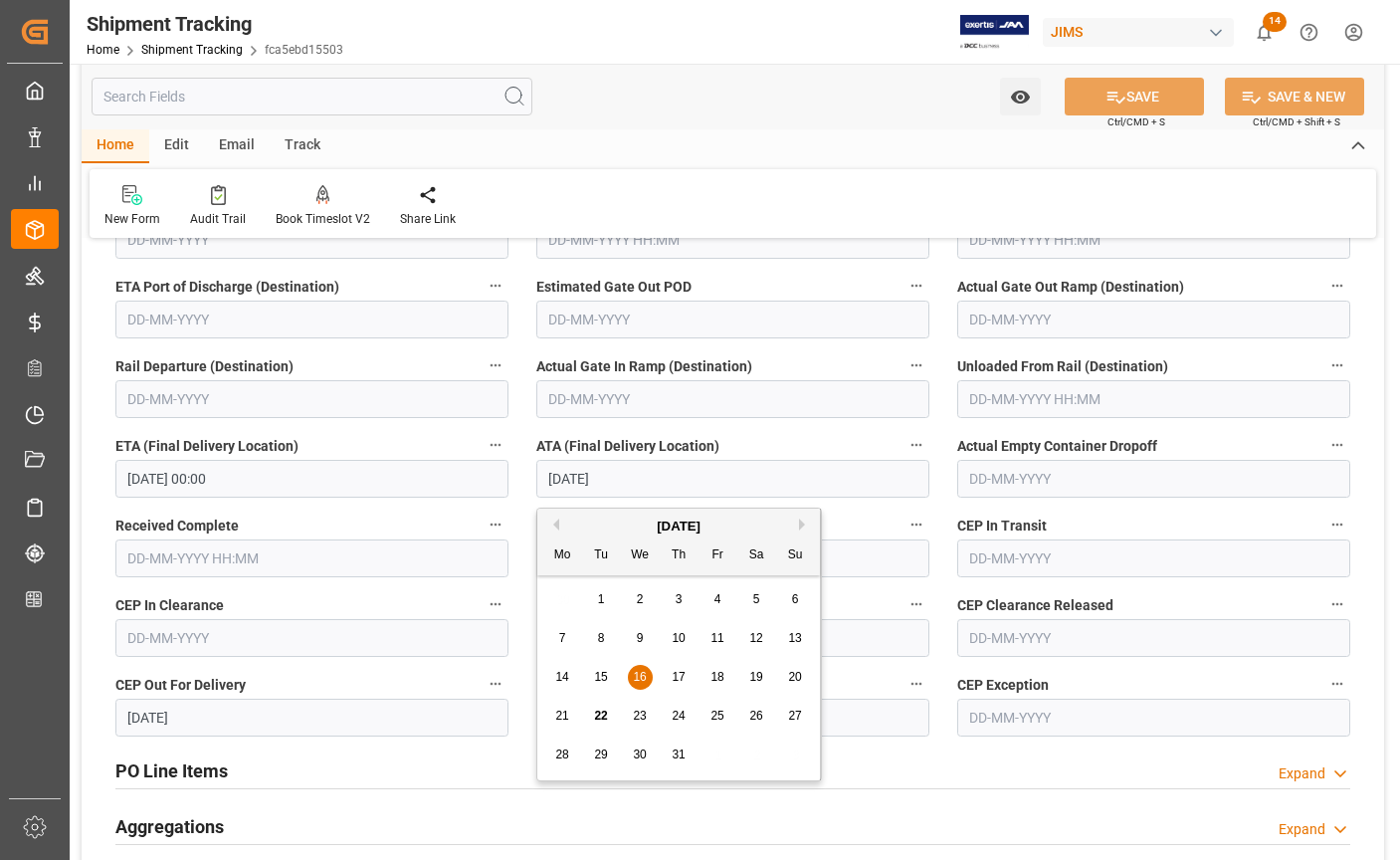 click on "[DATE]" at bounding box center [732, 479] 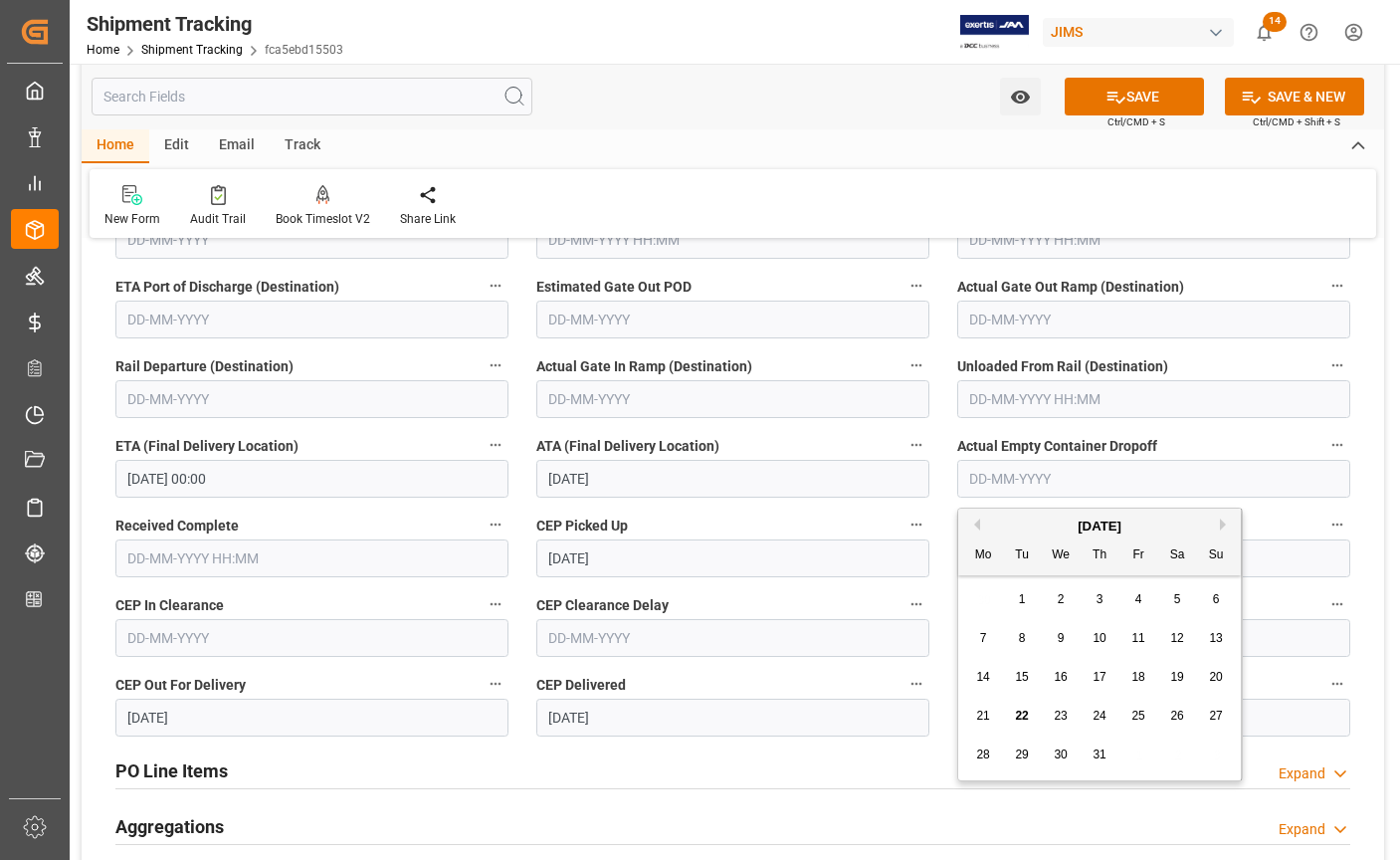 click on "[DATE]" at bounding box center (732, 479) 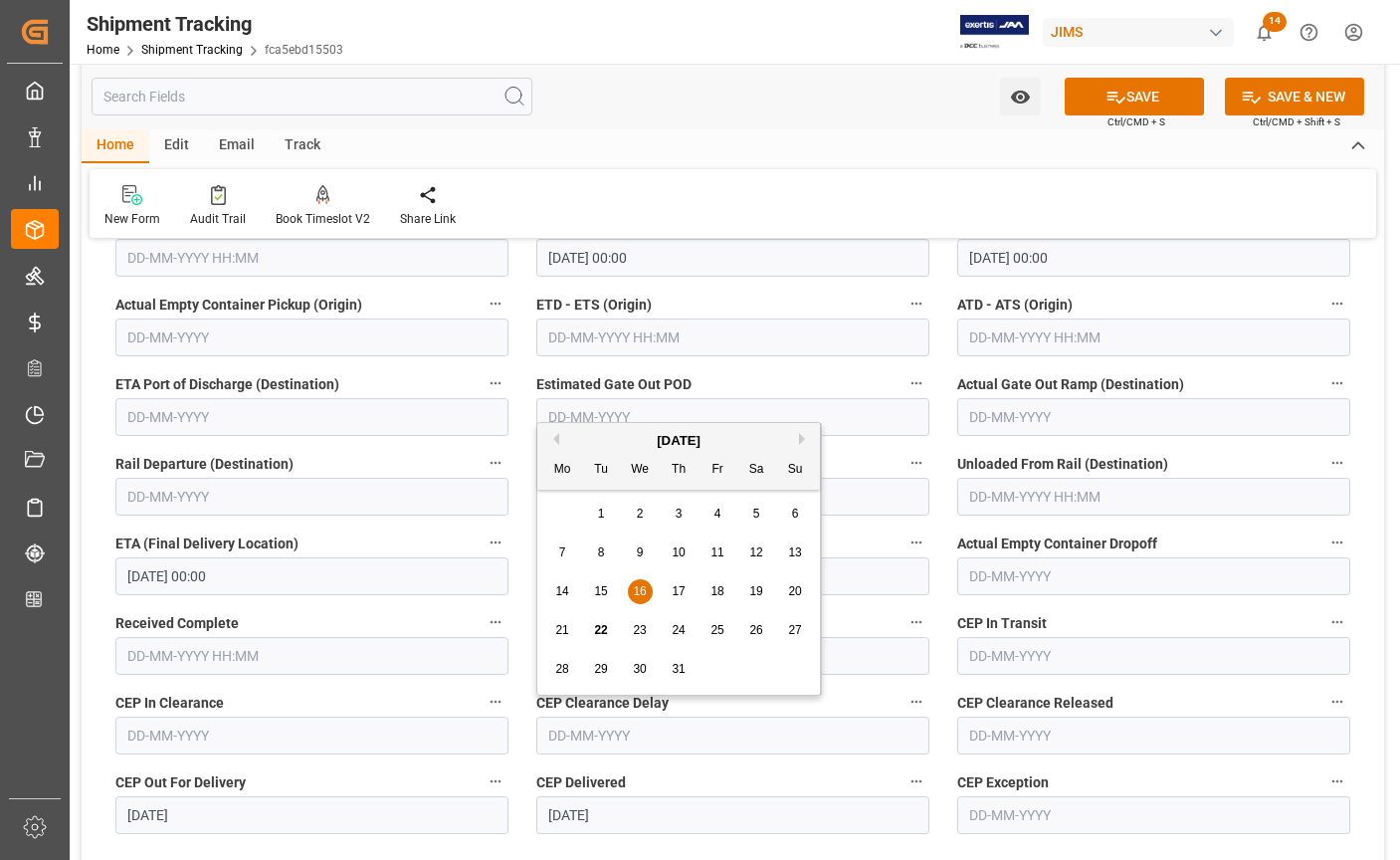 scroll, scrollTop: 139, scrollLeft: 0, axis: vertical 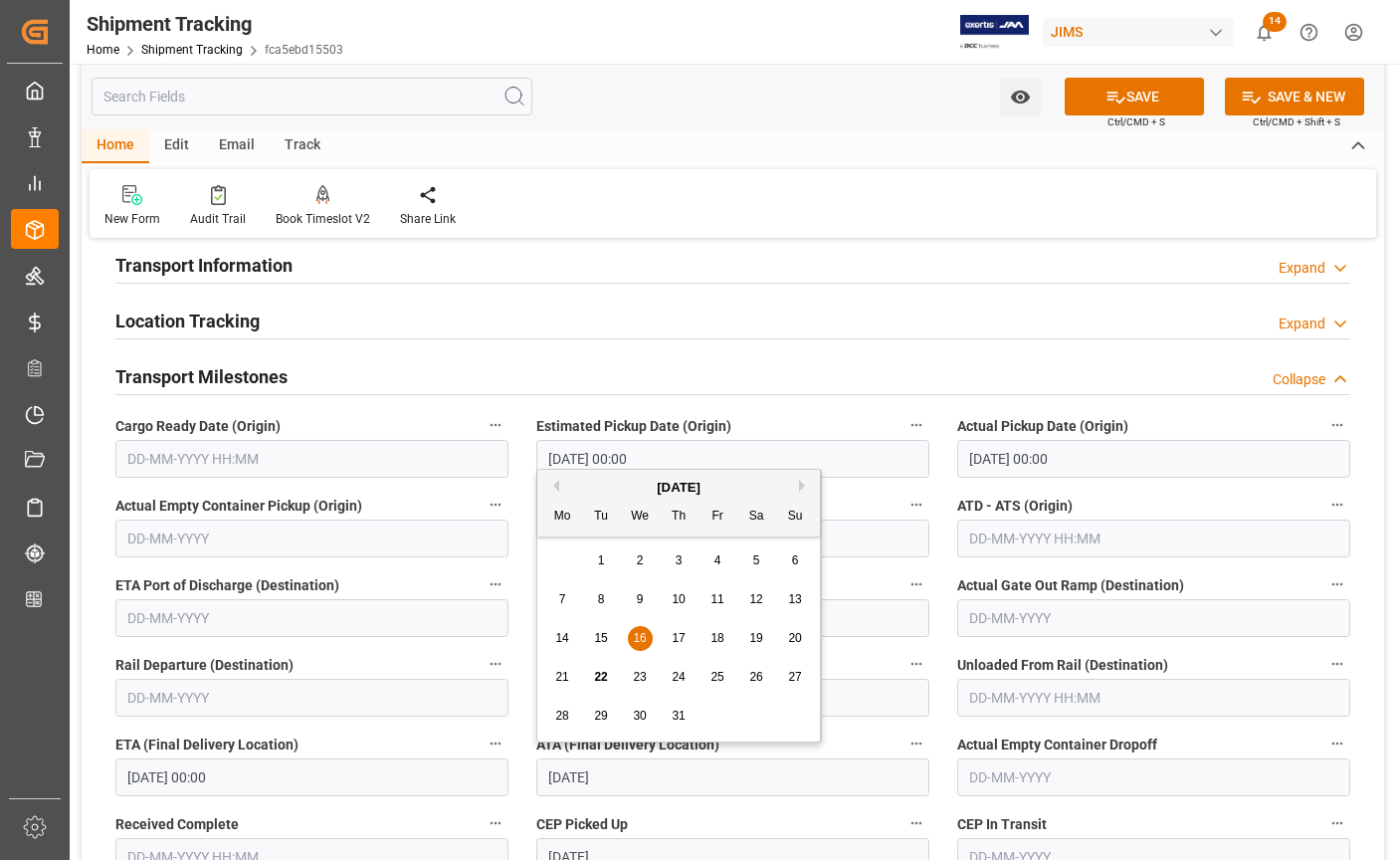 click at bounding box center [311, 459] 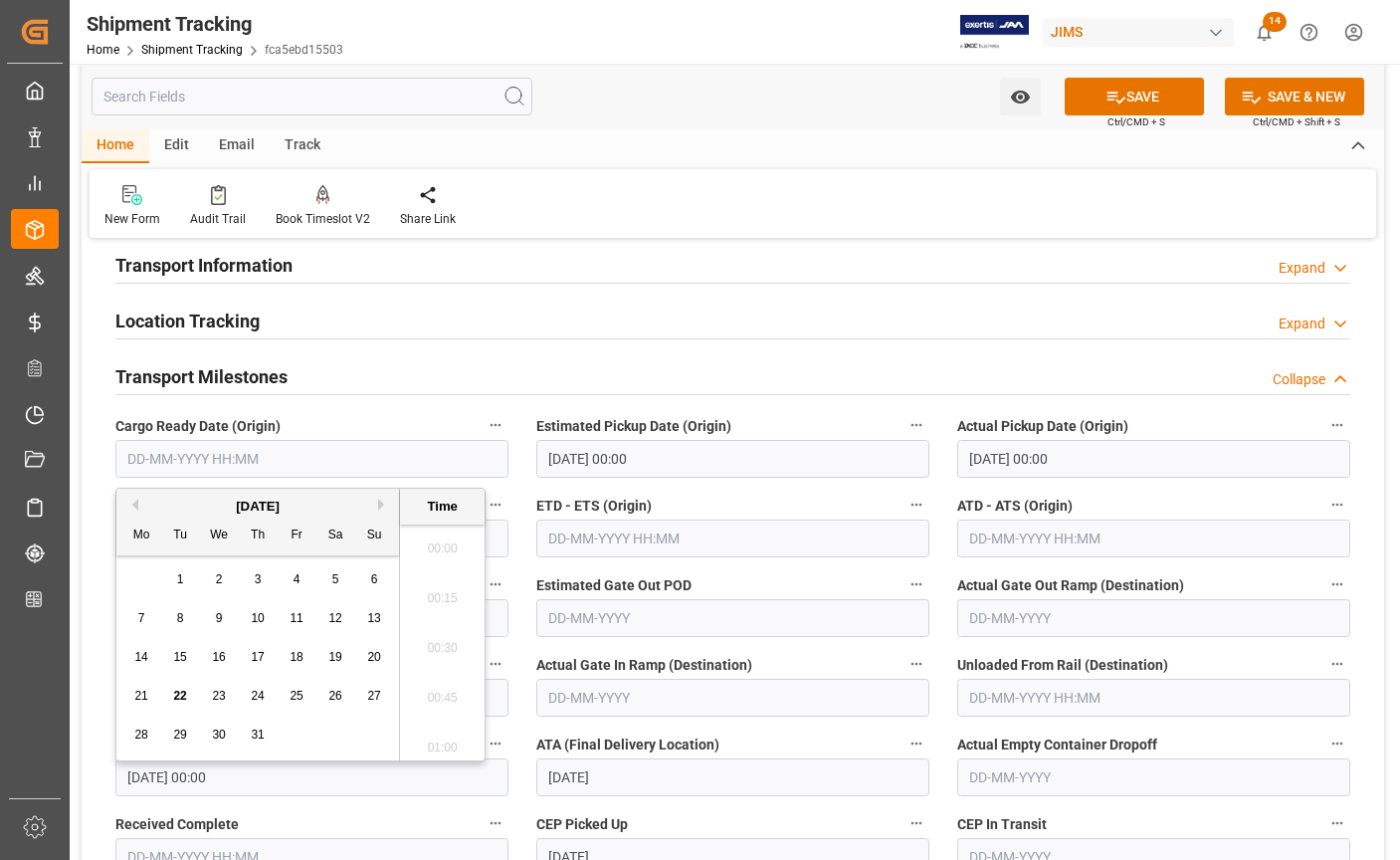 scroll, scrollTop: 2396, scrollLeft: 0, axis: vertical 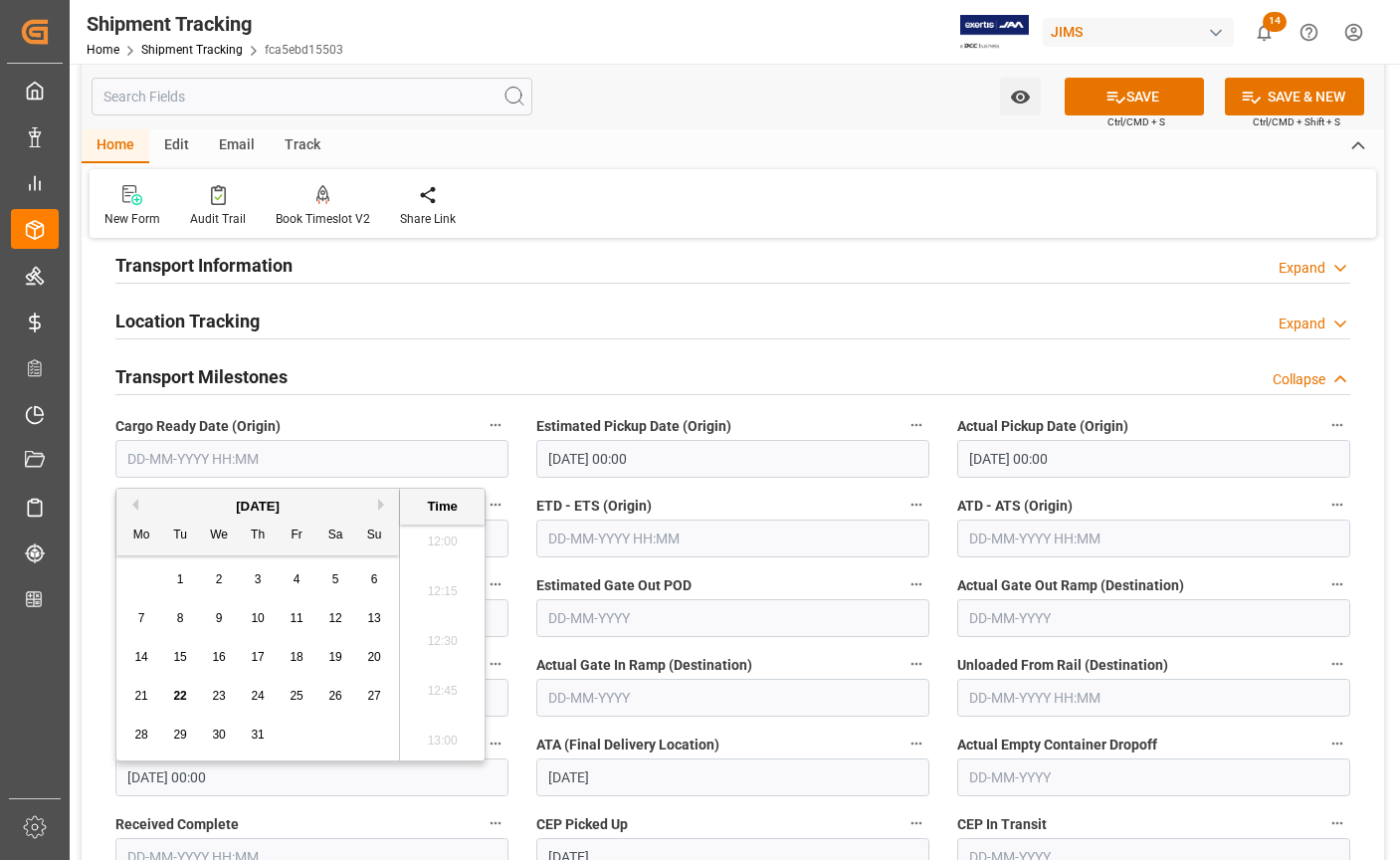 click on "11" at bounding box center (296, 618) 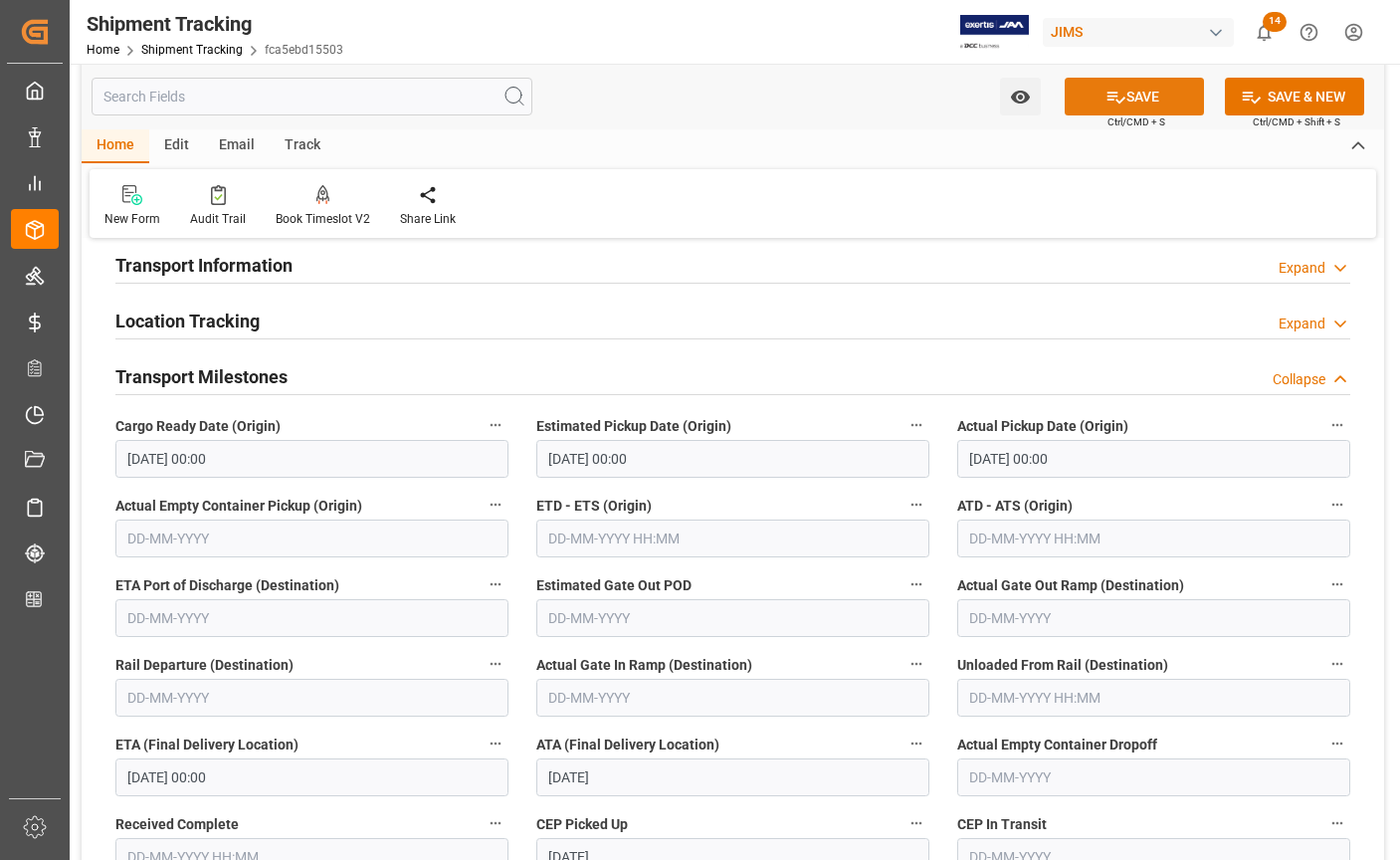 click 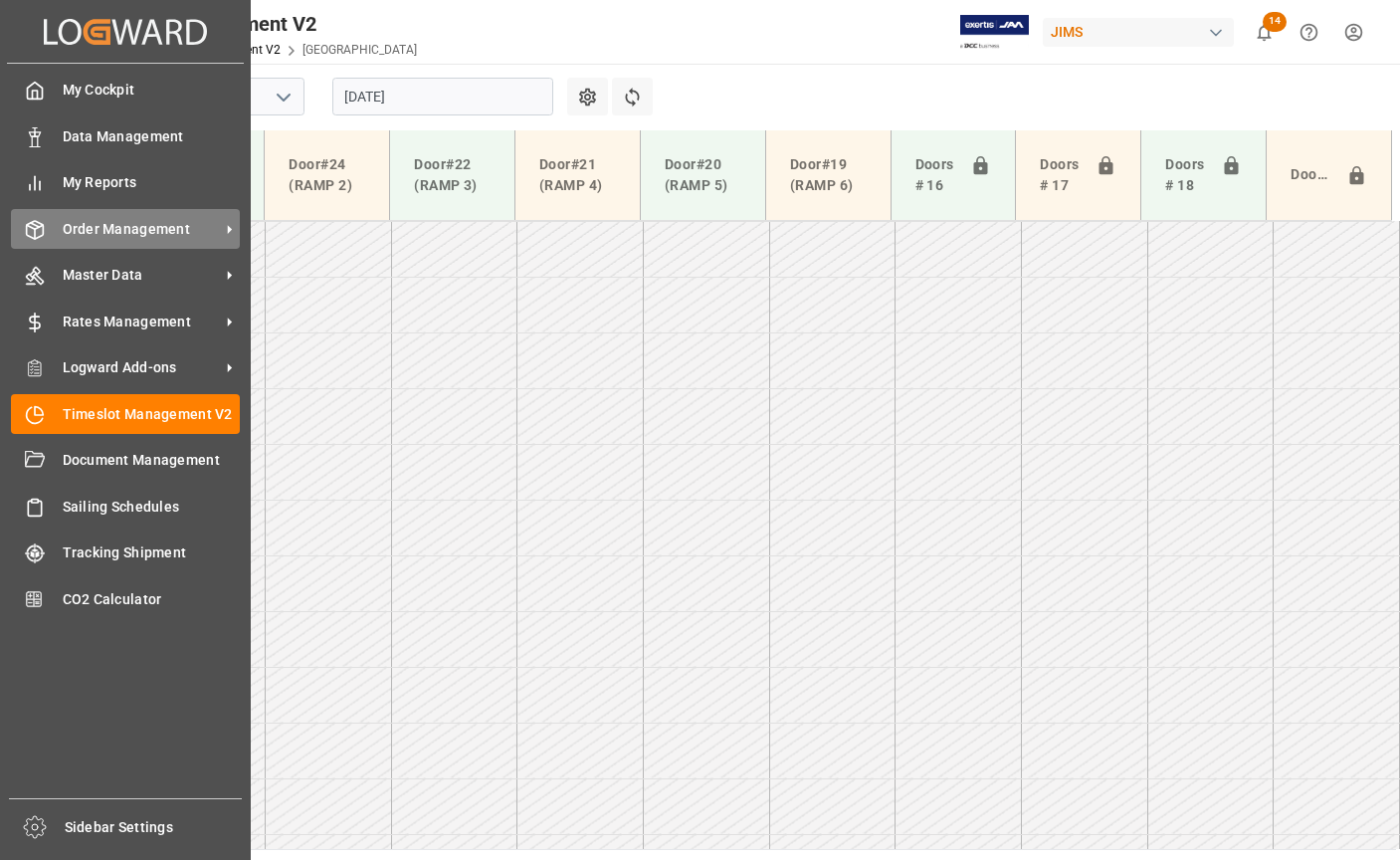 scroll, scrollTop: 0, scrollLeft: 0, axis: both 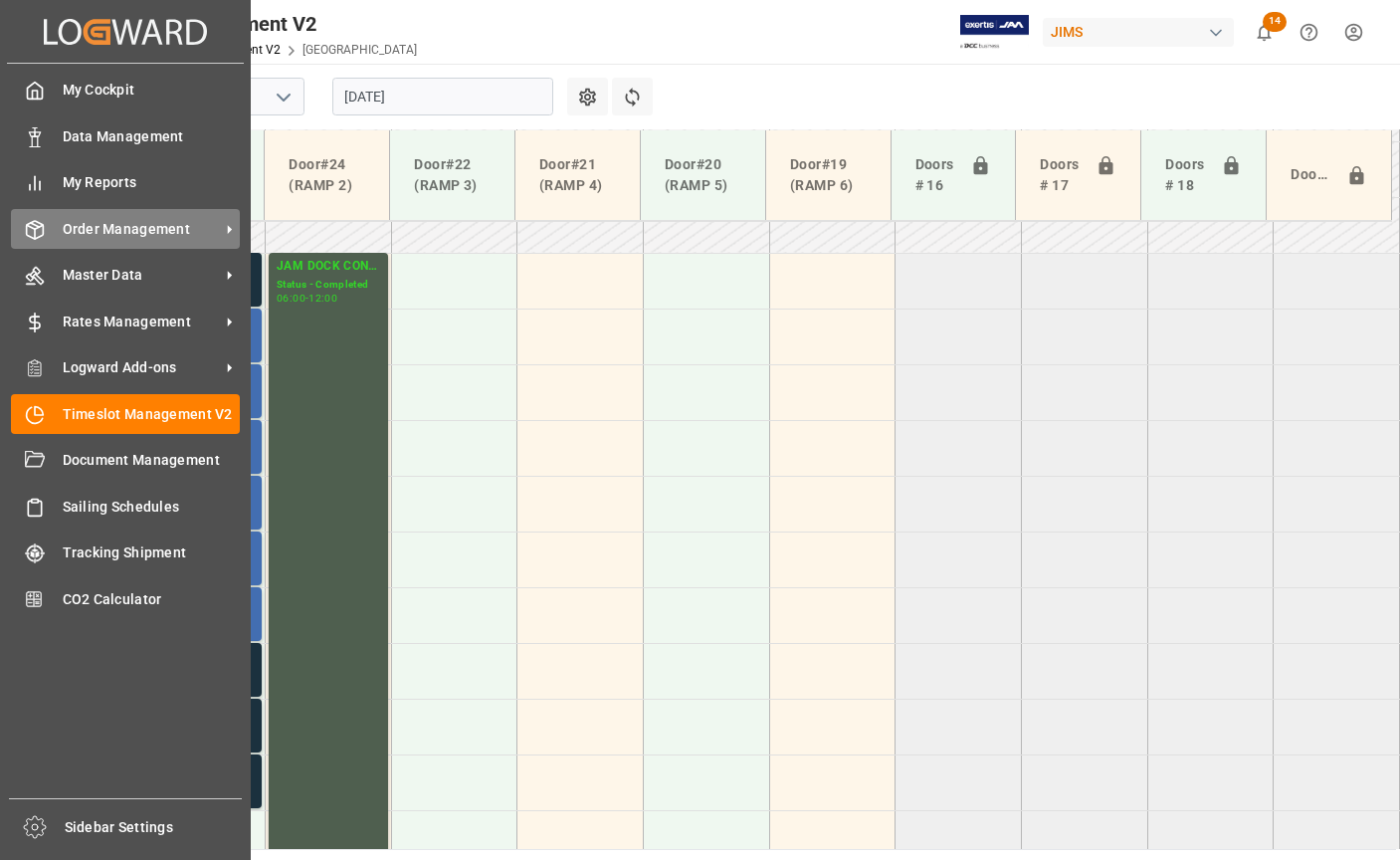click on "Order Management" at bounding box center (141, 229) 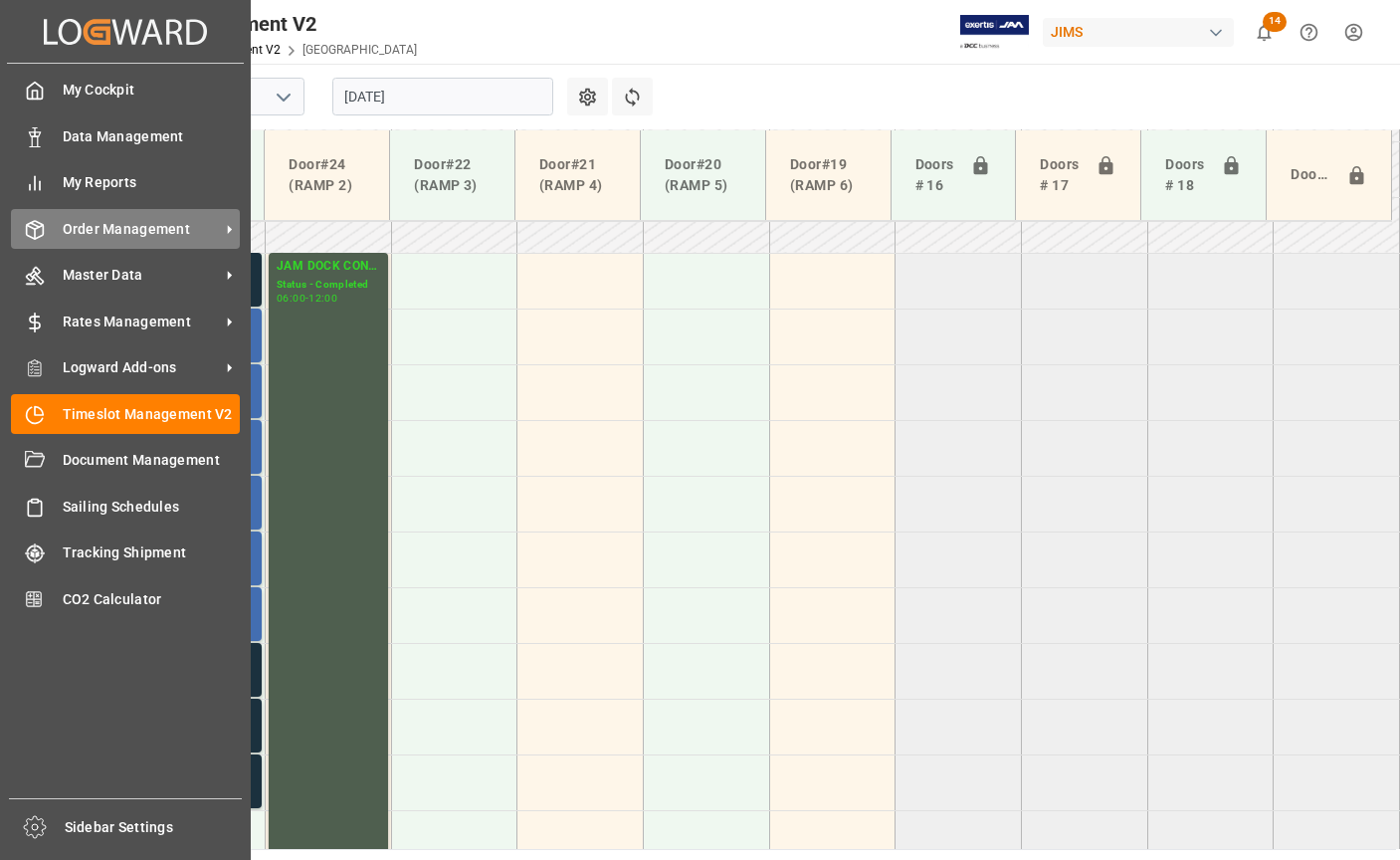 click on "Order Management" at bounding box center [141, 229] 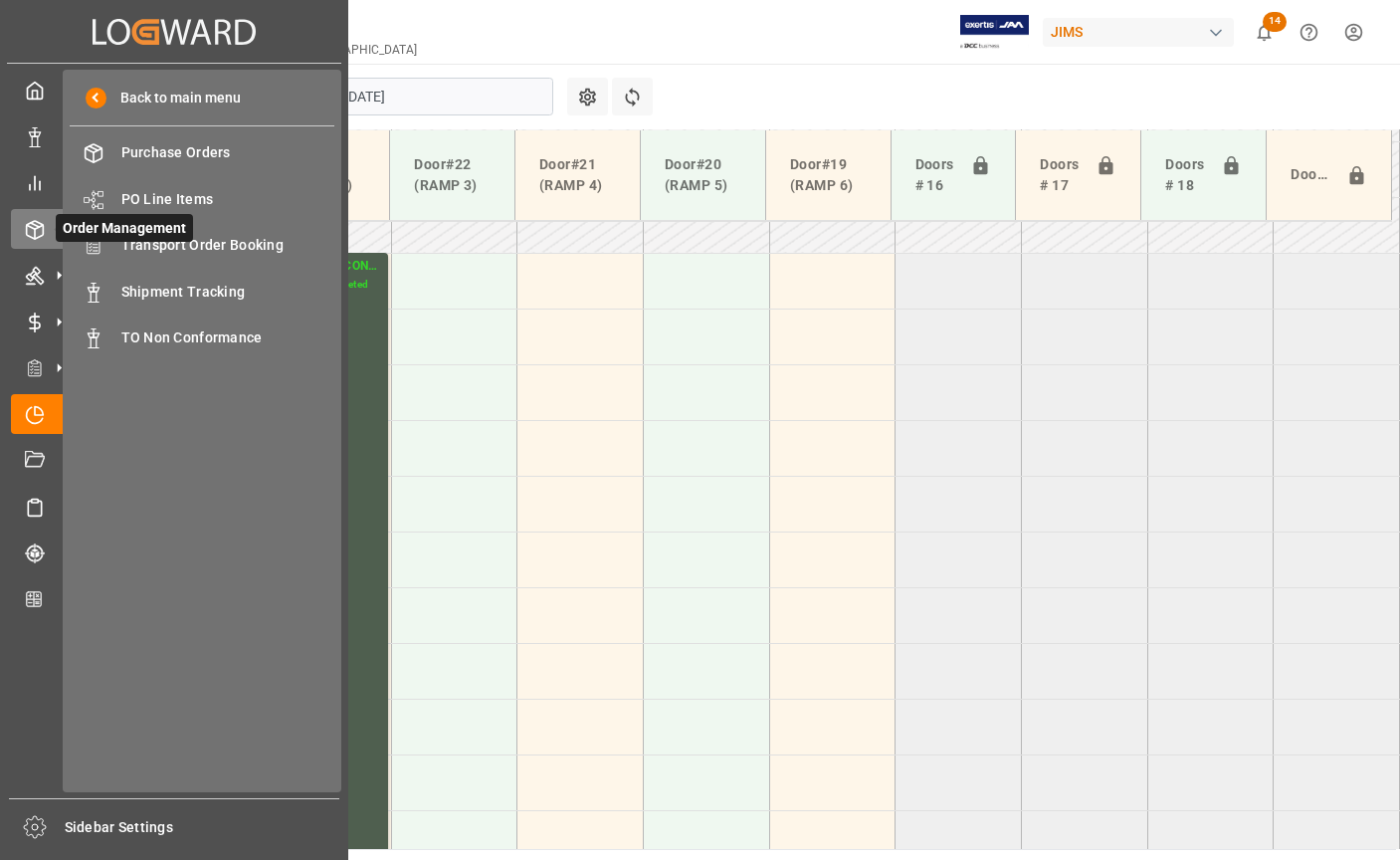 click on "Order Management" at bounding box center (124, 228) 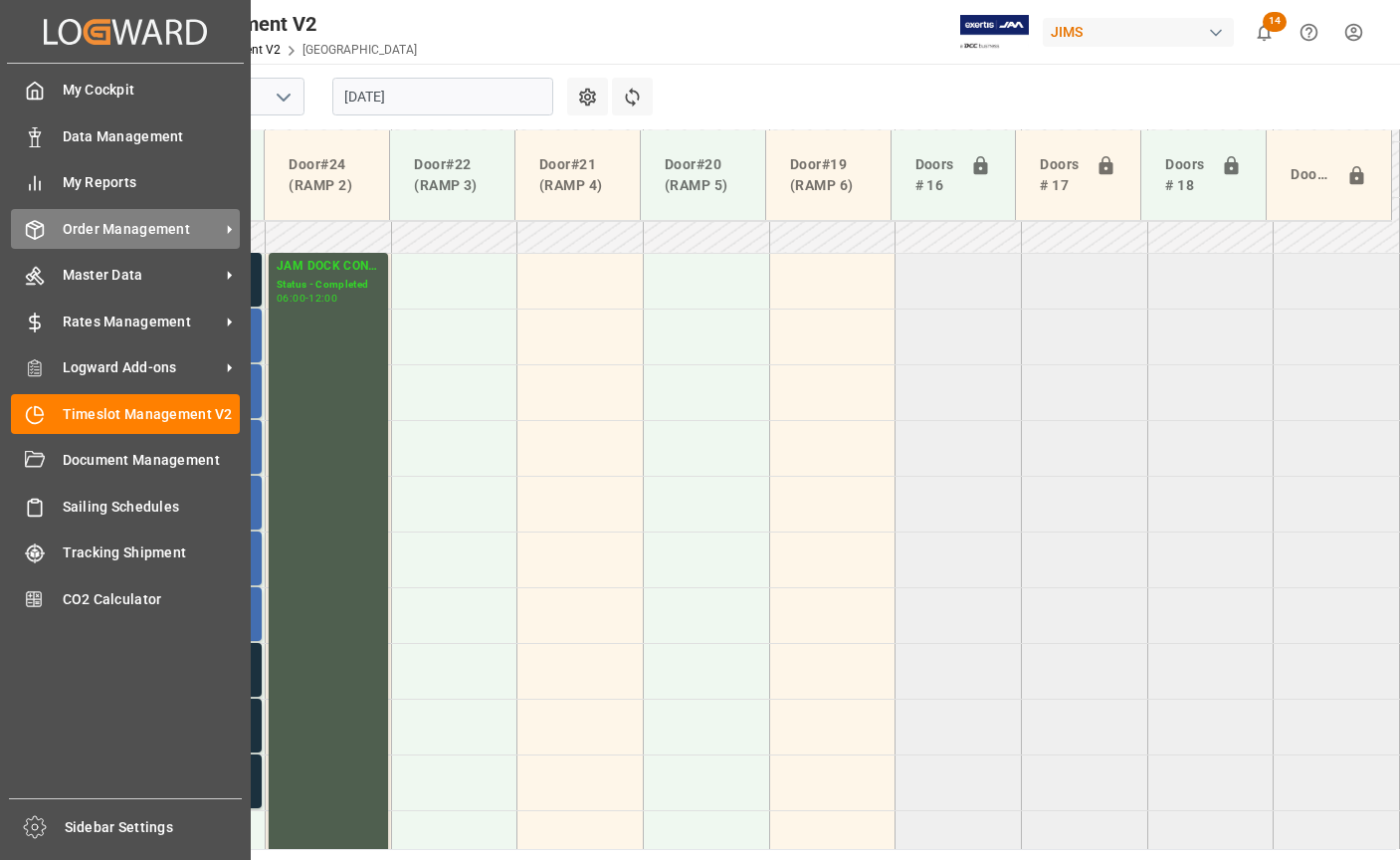 click on "Order Management" at bounding box center (141, 229) 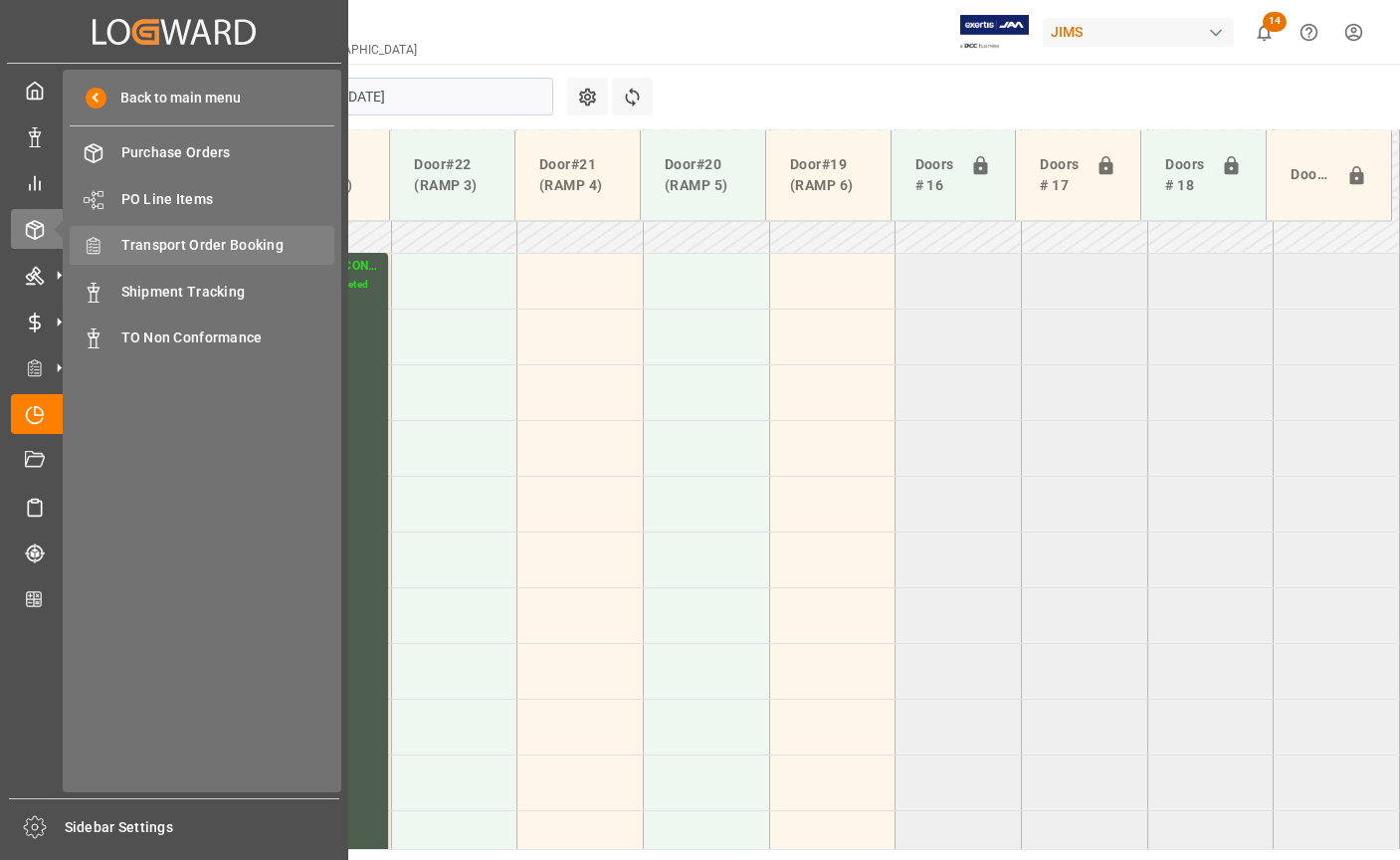 click on "Transport Order Booking" at bounding box center (228, 245) 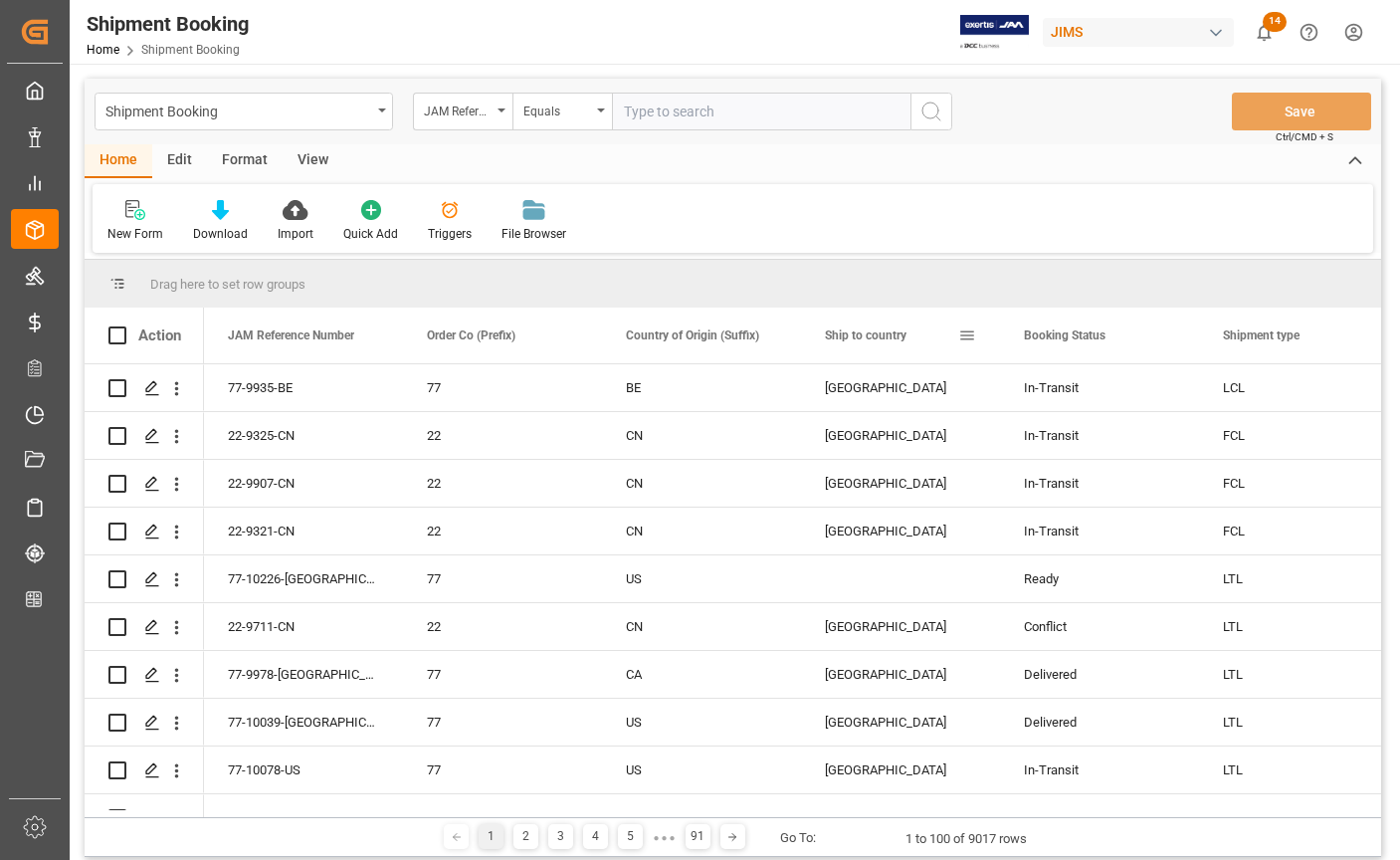 click on "Ship to country" at bounding box center (892, 335) 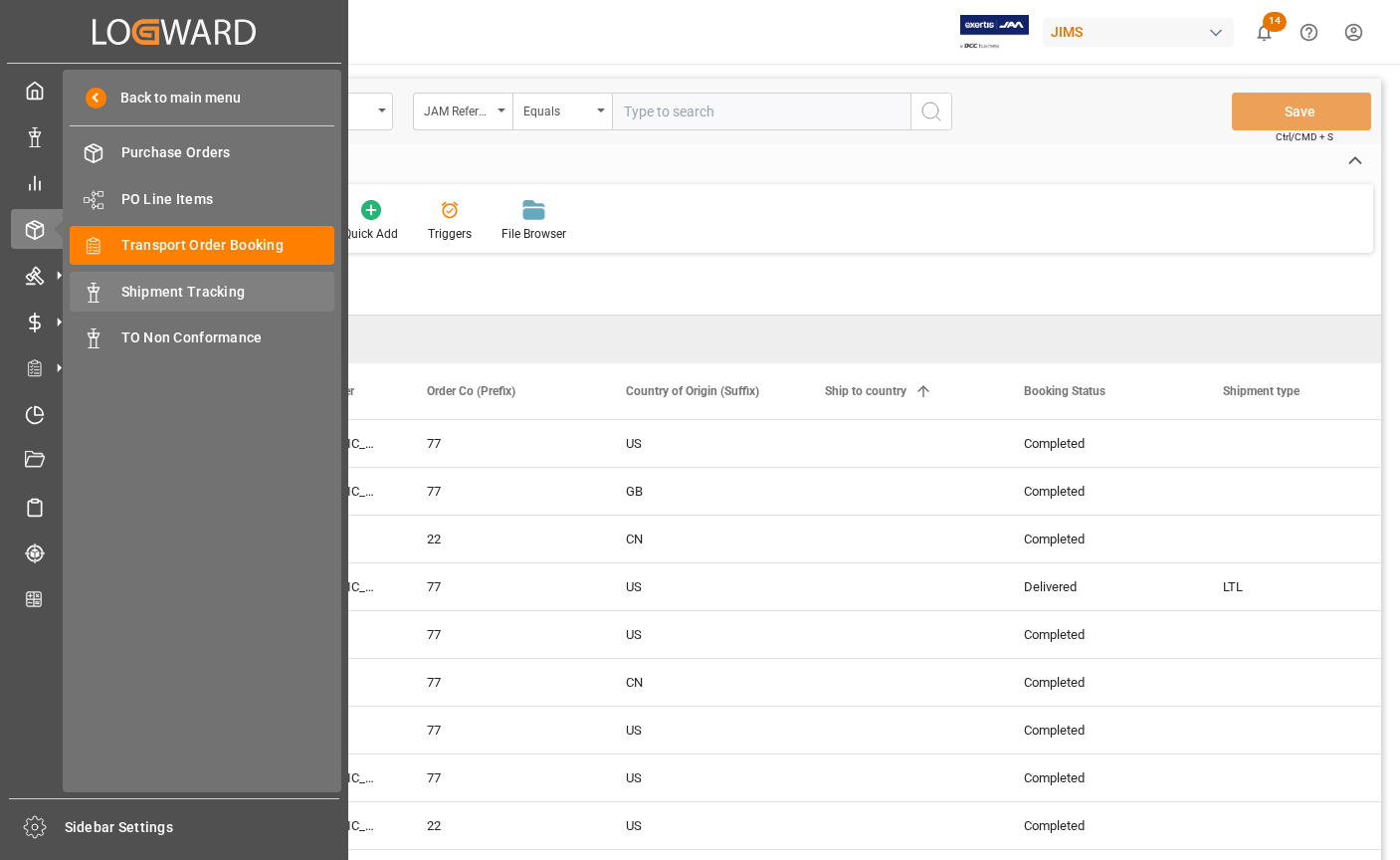 click on "Shipment Tracking" at bounding box center [228, 292] 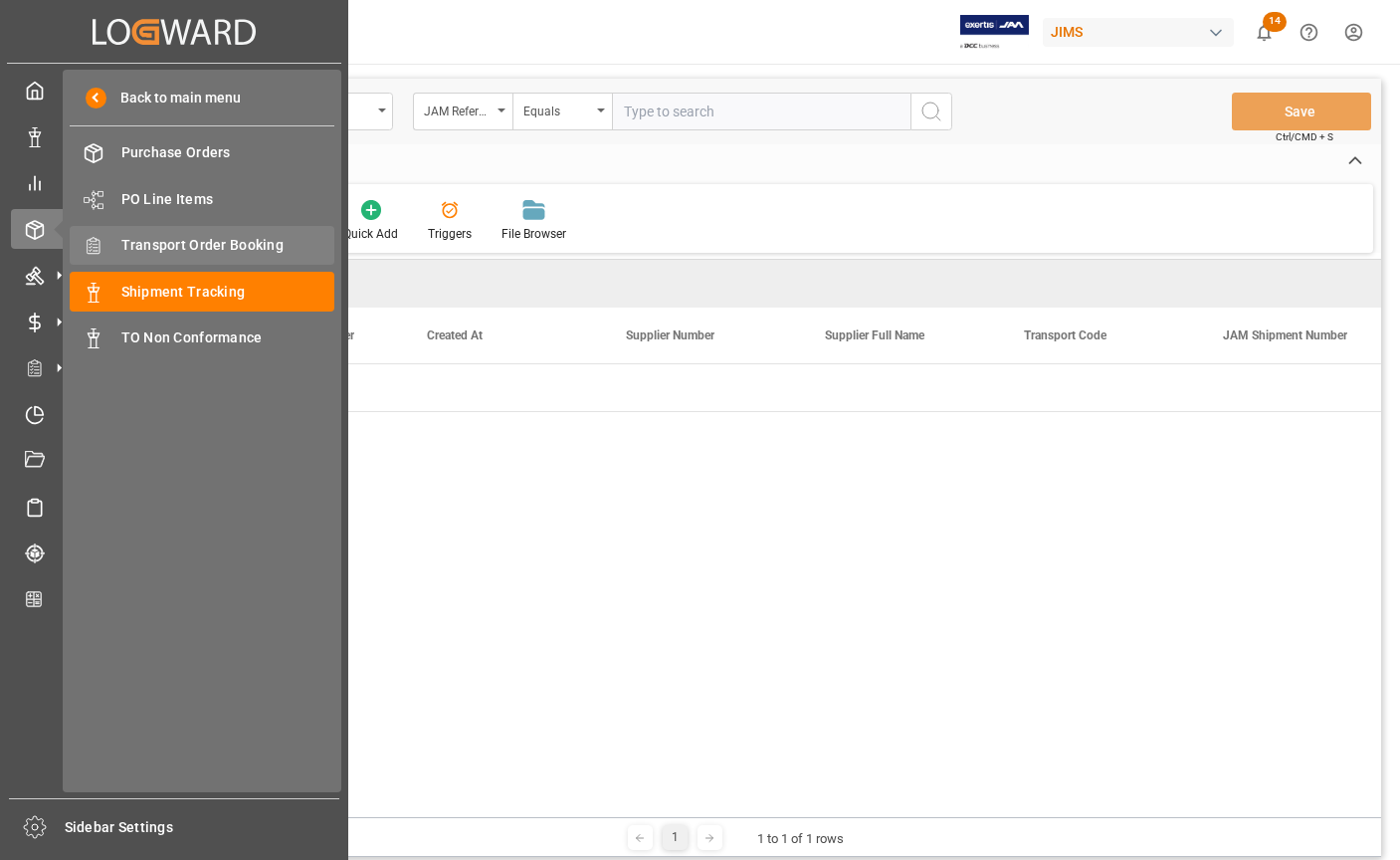 click on "Transport Order Booking" at bounding box center [228, 245] 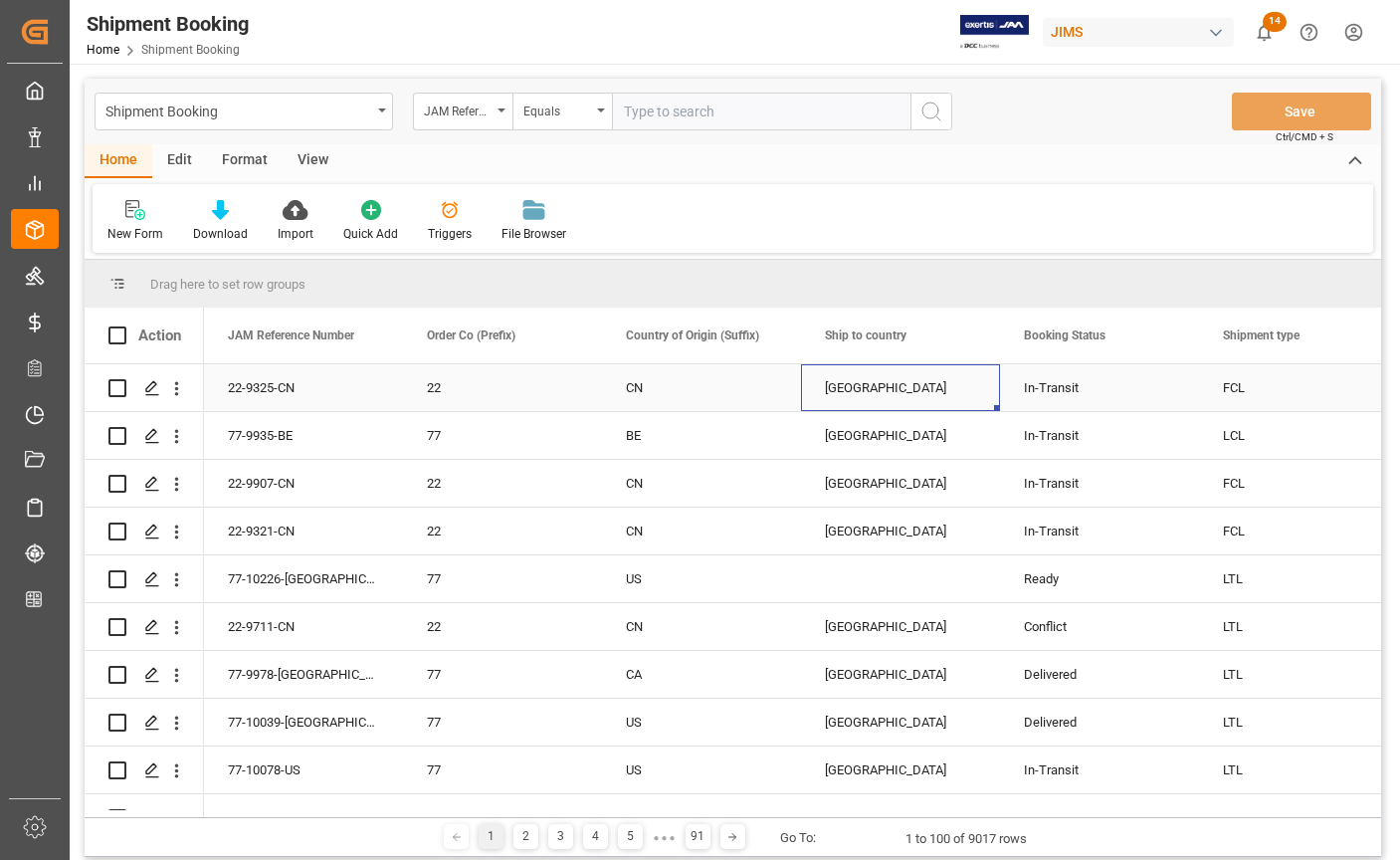 click on "[GEOGRAPHIC_DATA]" at bounding box center [900, 387] 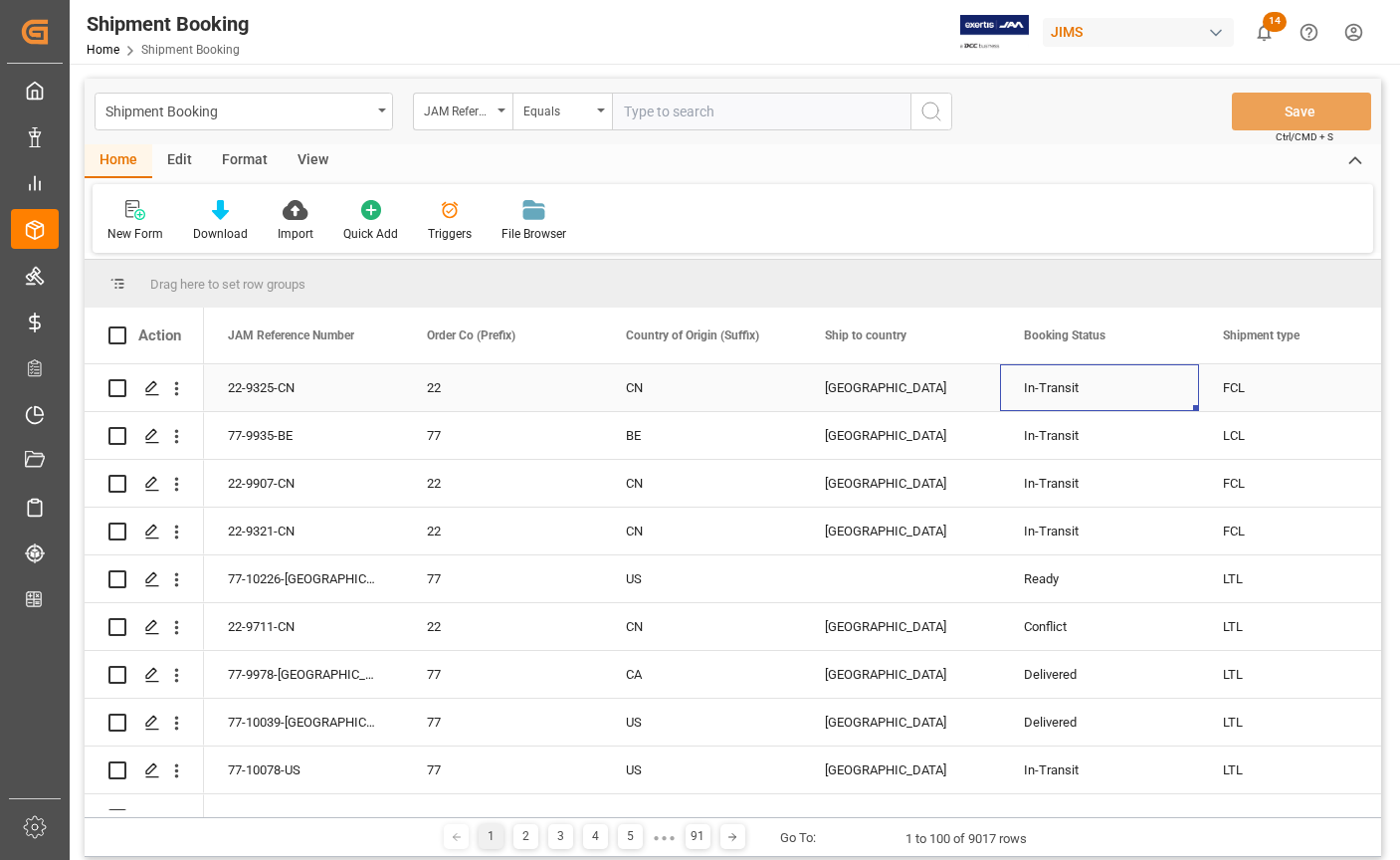 scroll, scrollTop: 0, scrollLeft: 24, axis: horizontal 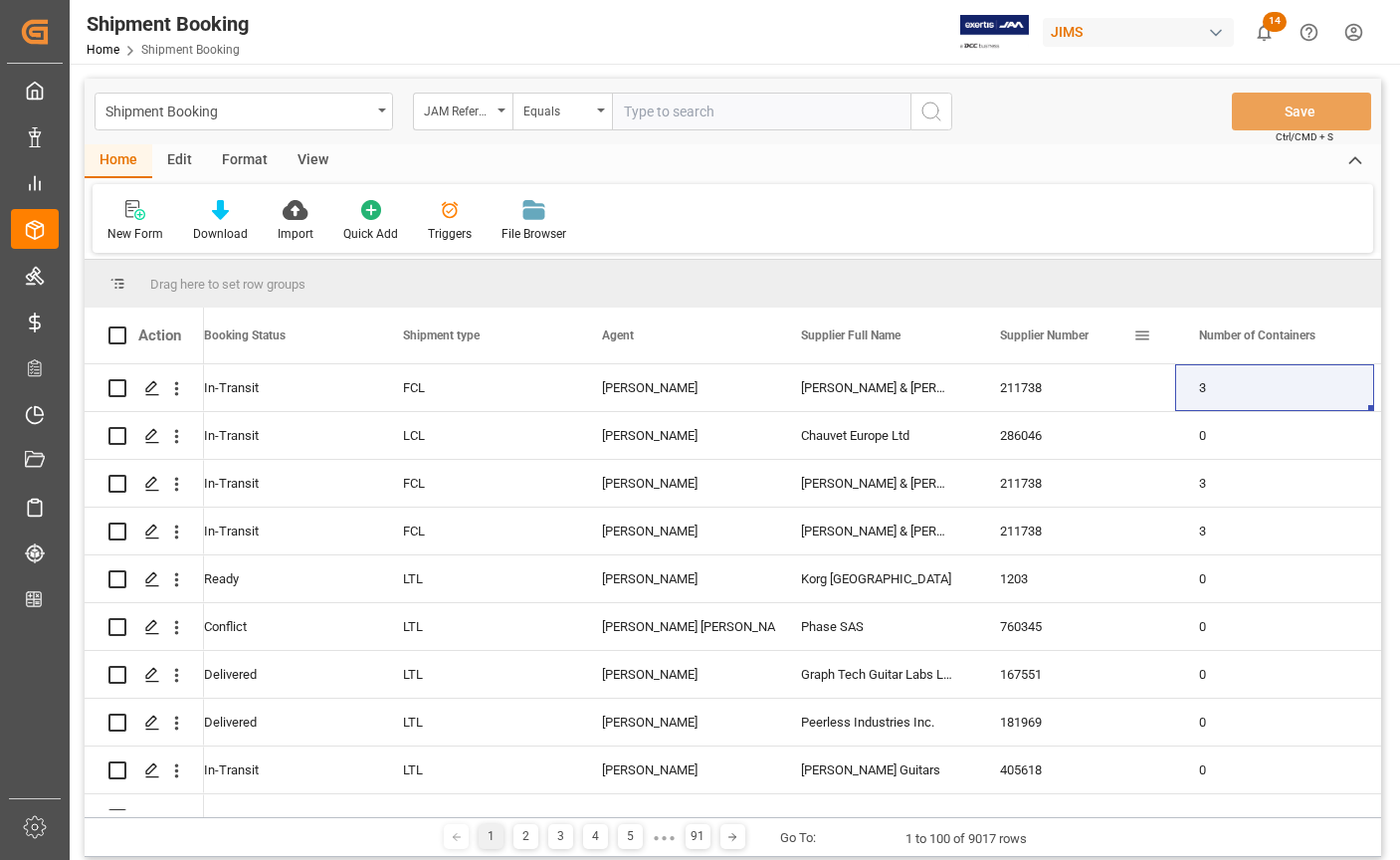 click at bounding box center (1142, 335) 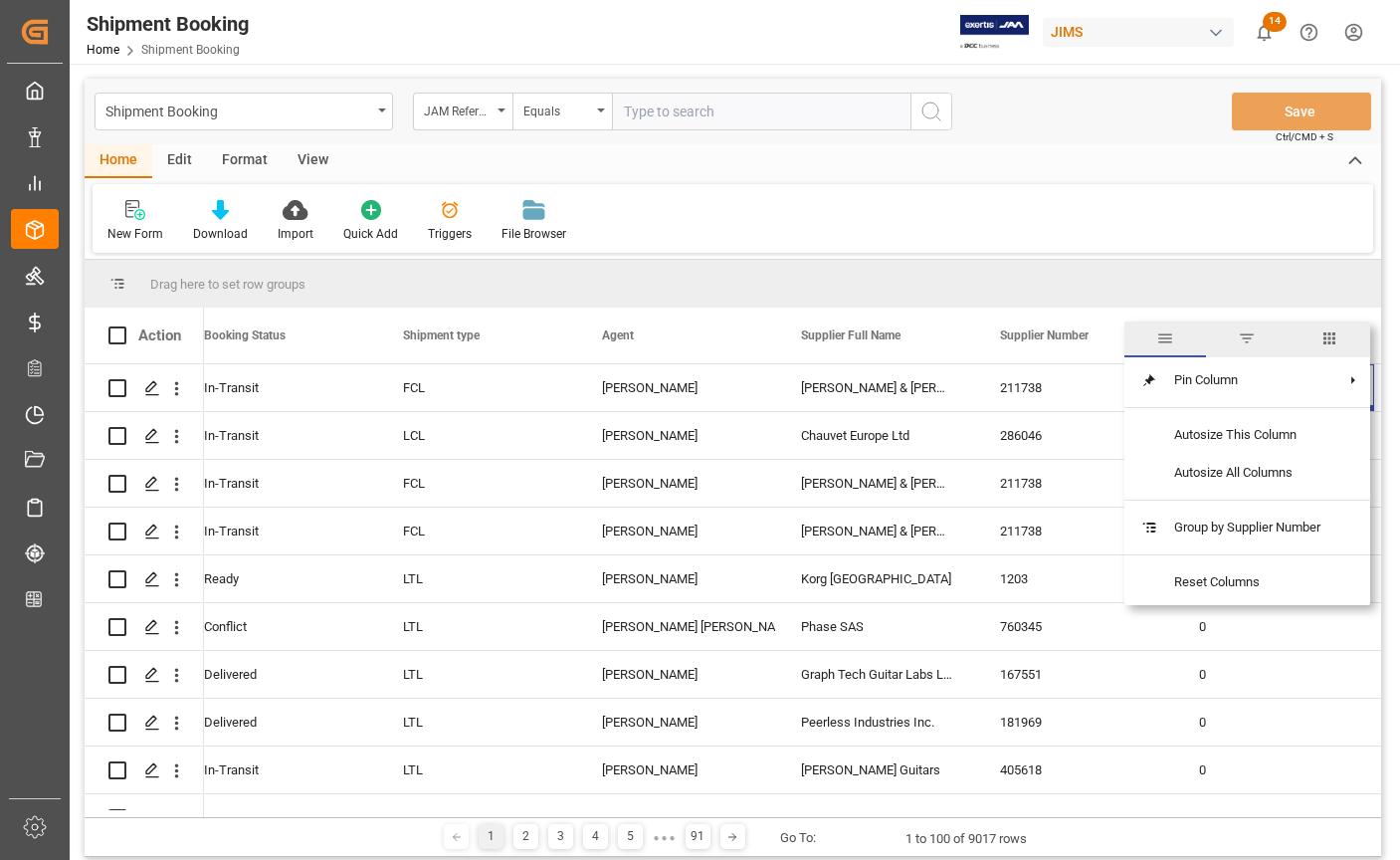 click at bounding box center (1247, 338) 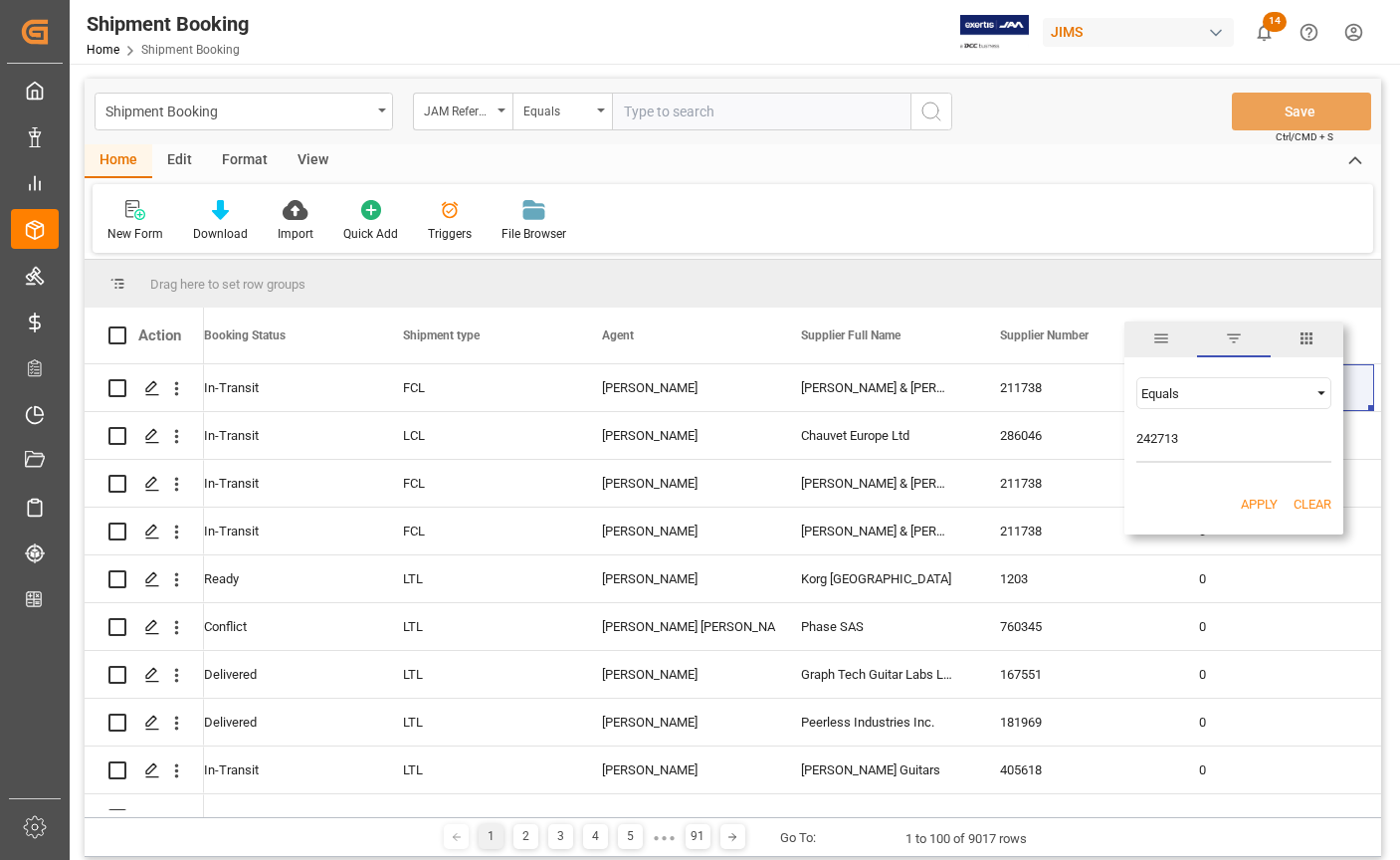 type on "242713" 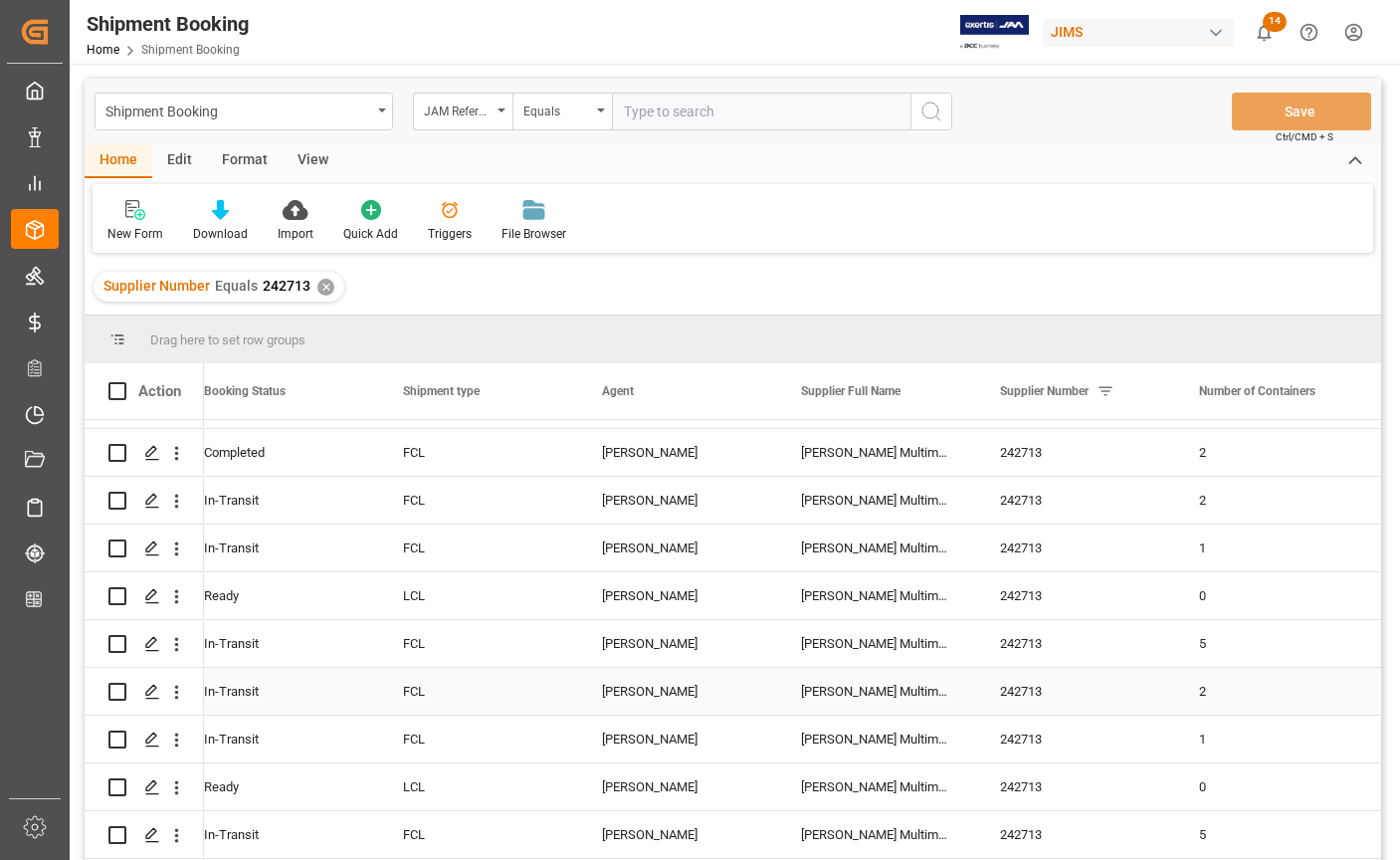 scroll, scrollTop: 498, scrollLeft: 0, axis: vertical 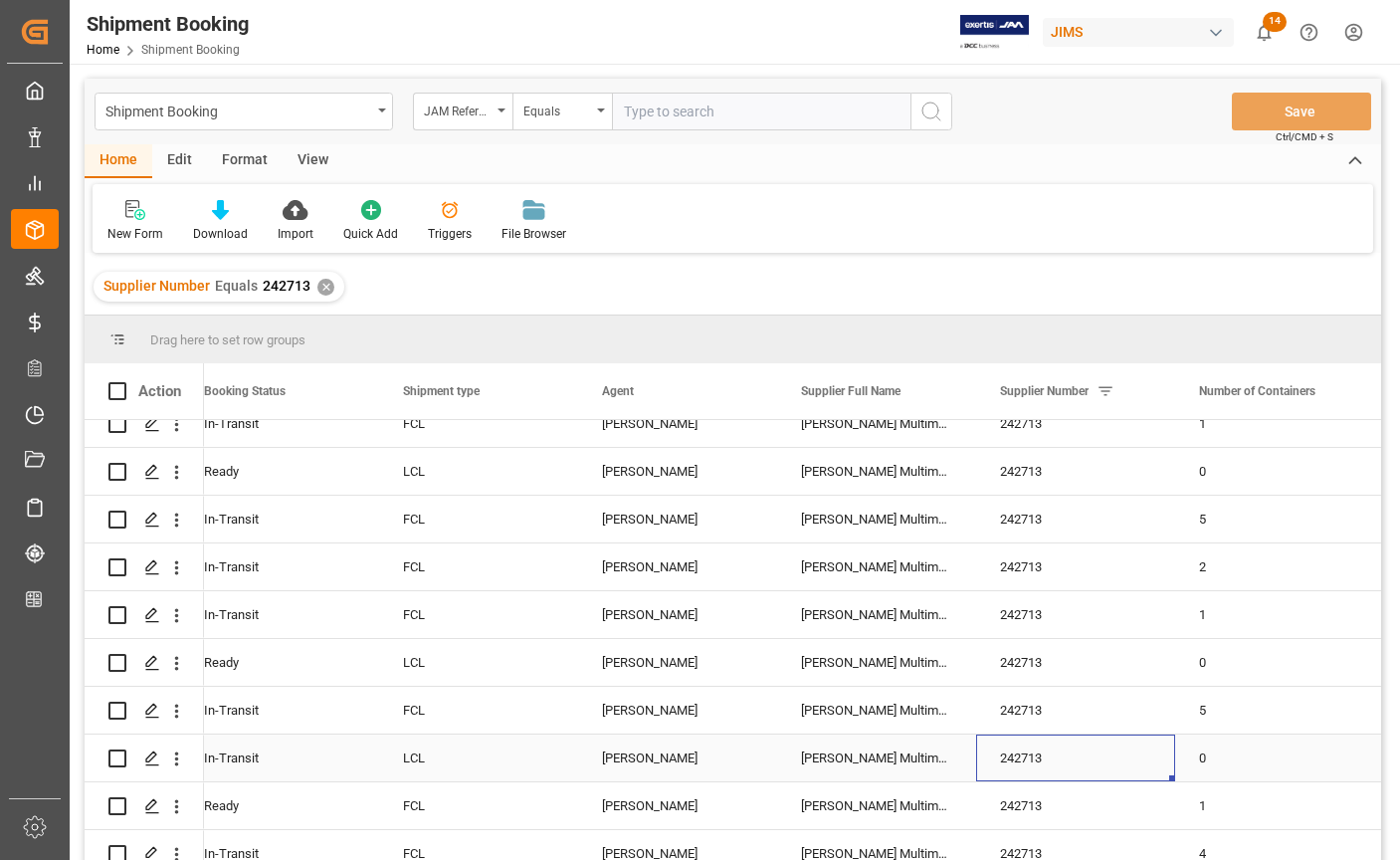 click on "242713" at bounding box center [1076, 757] 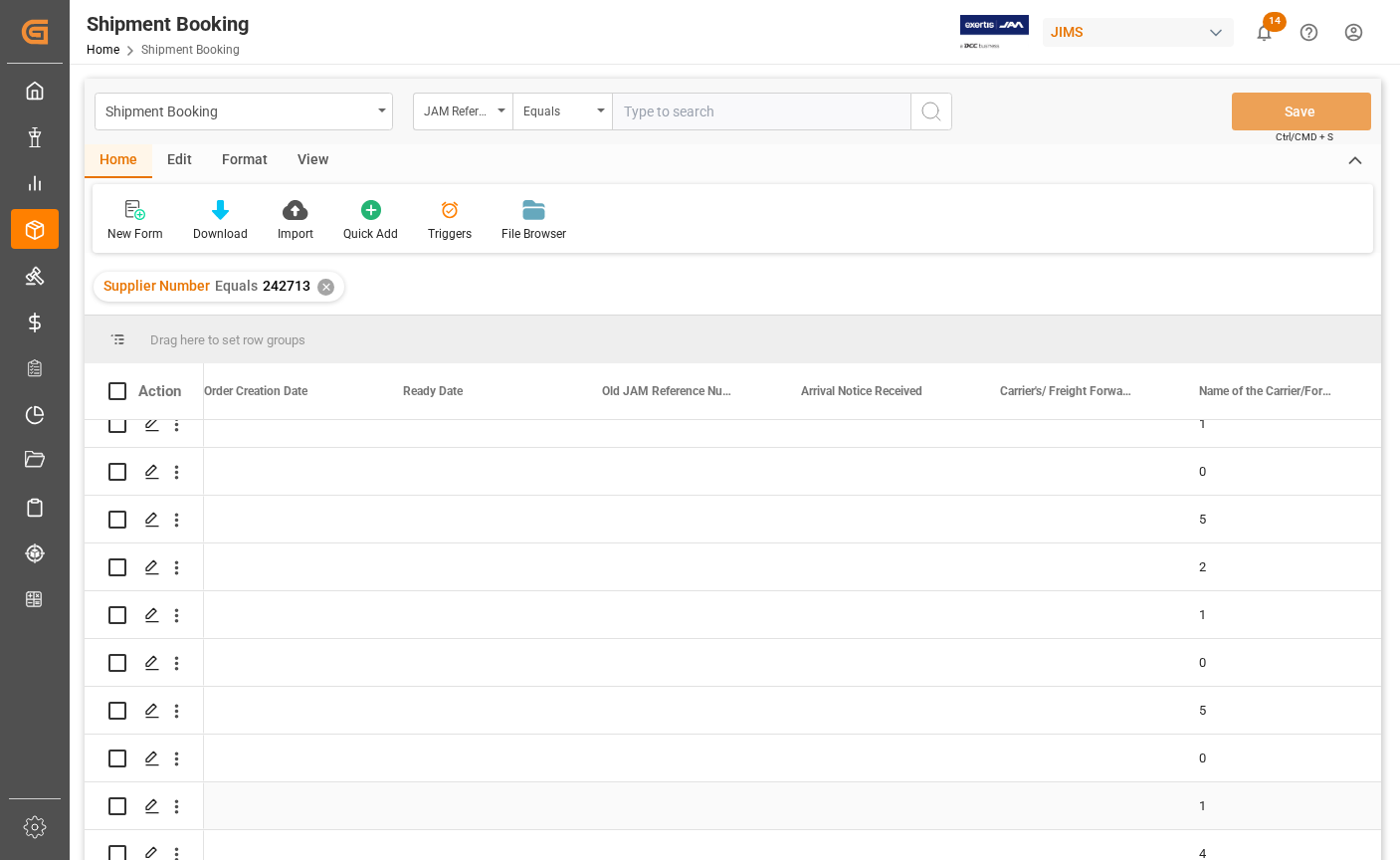 scroll, scrollTop: 0, scrollLeft: 2014, axis: horizontal 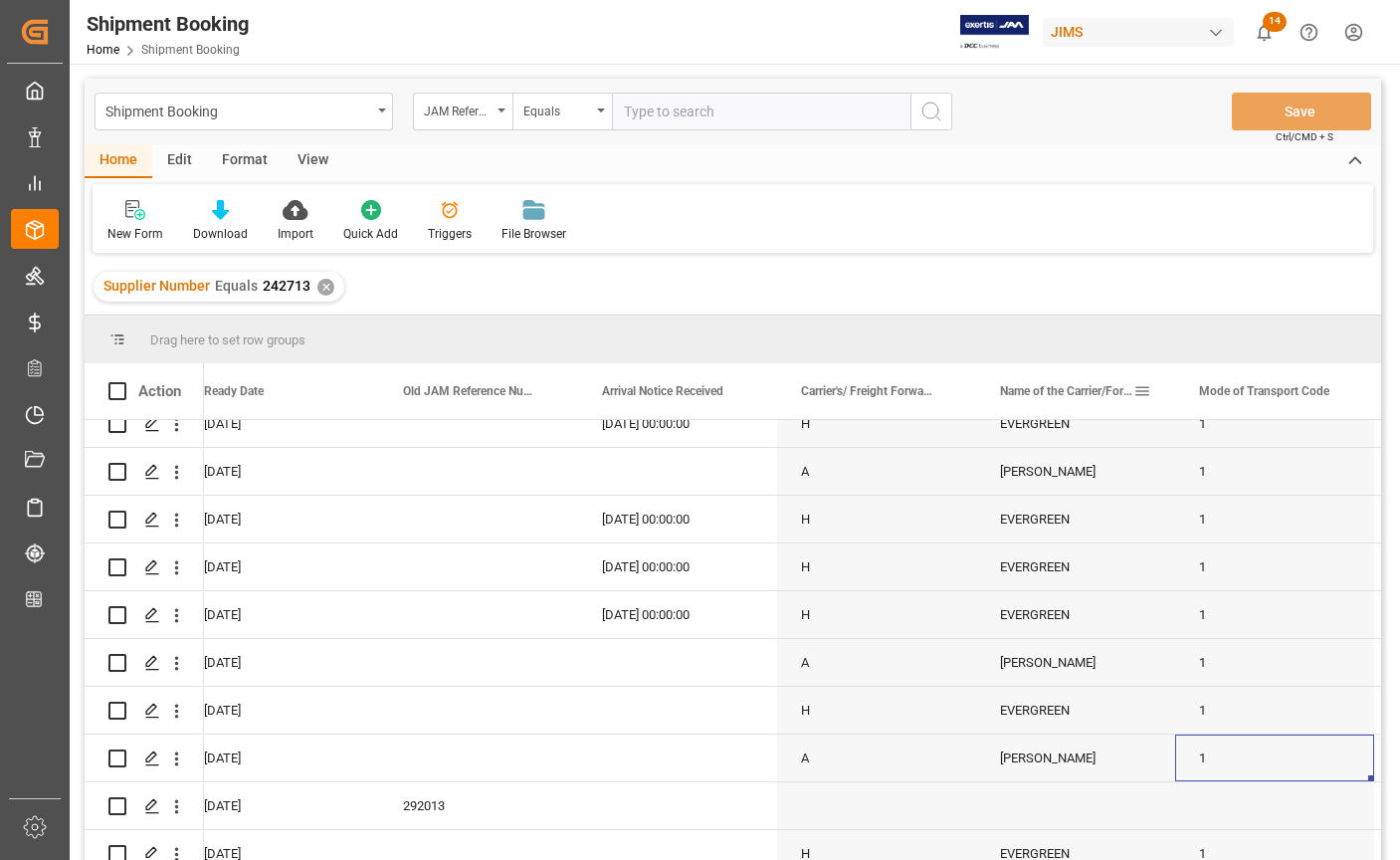 click on "Name of the Carrier/Forwarder" at bounding box center [1067, 391] 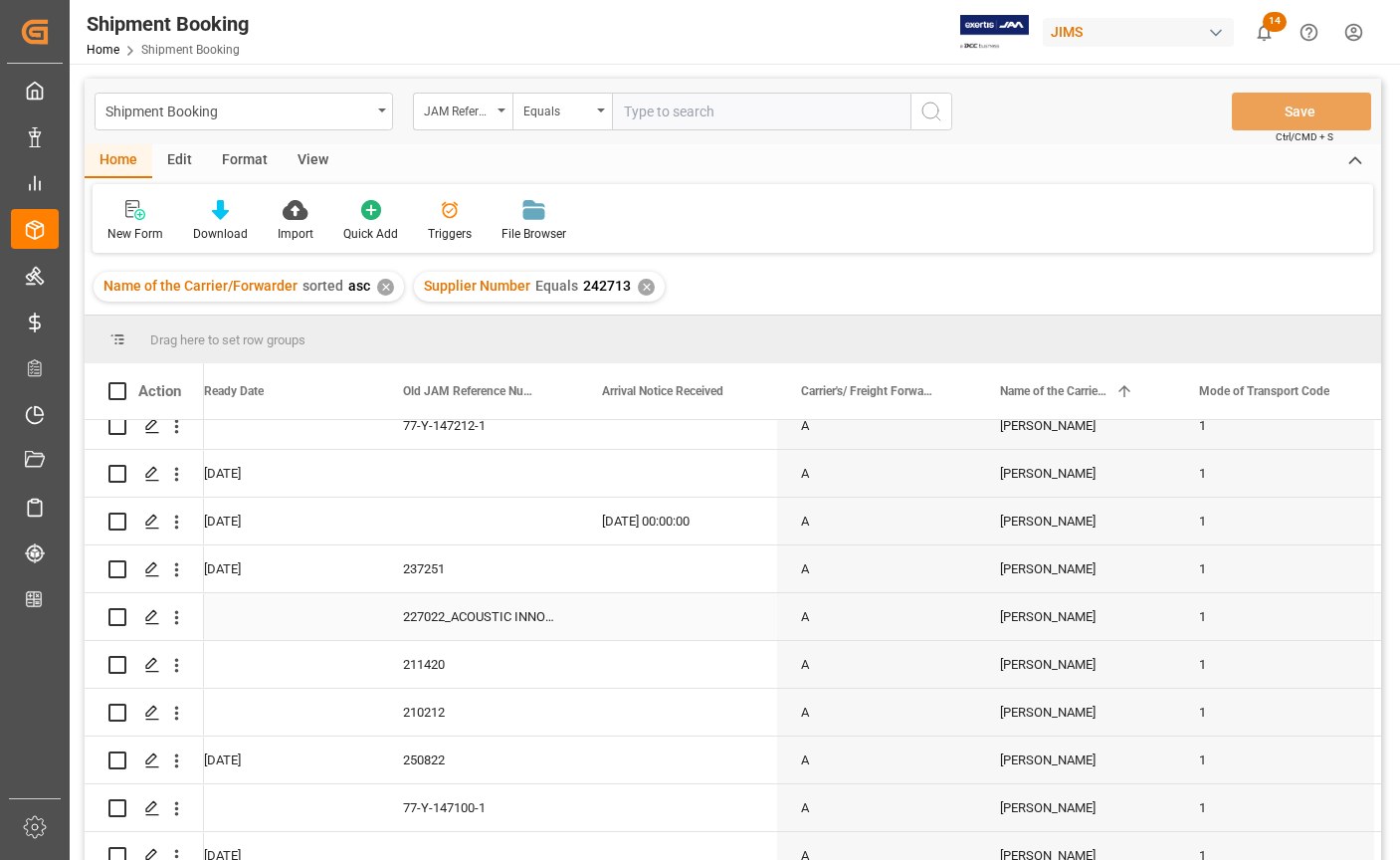 scroll, scrollTop: 4339, scrollLeft: 0, axis: vertical 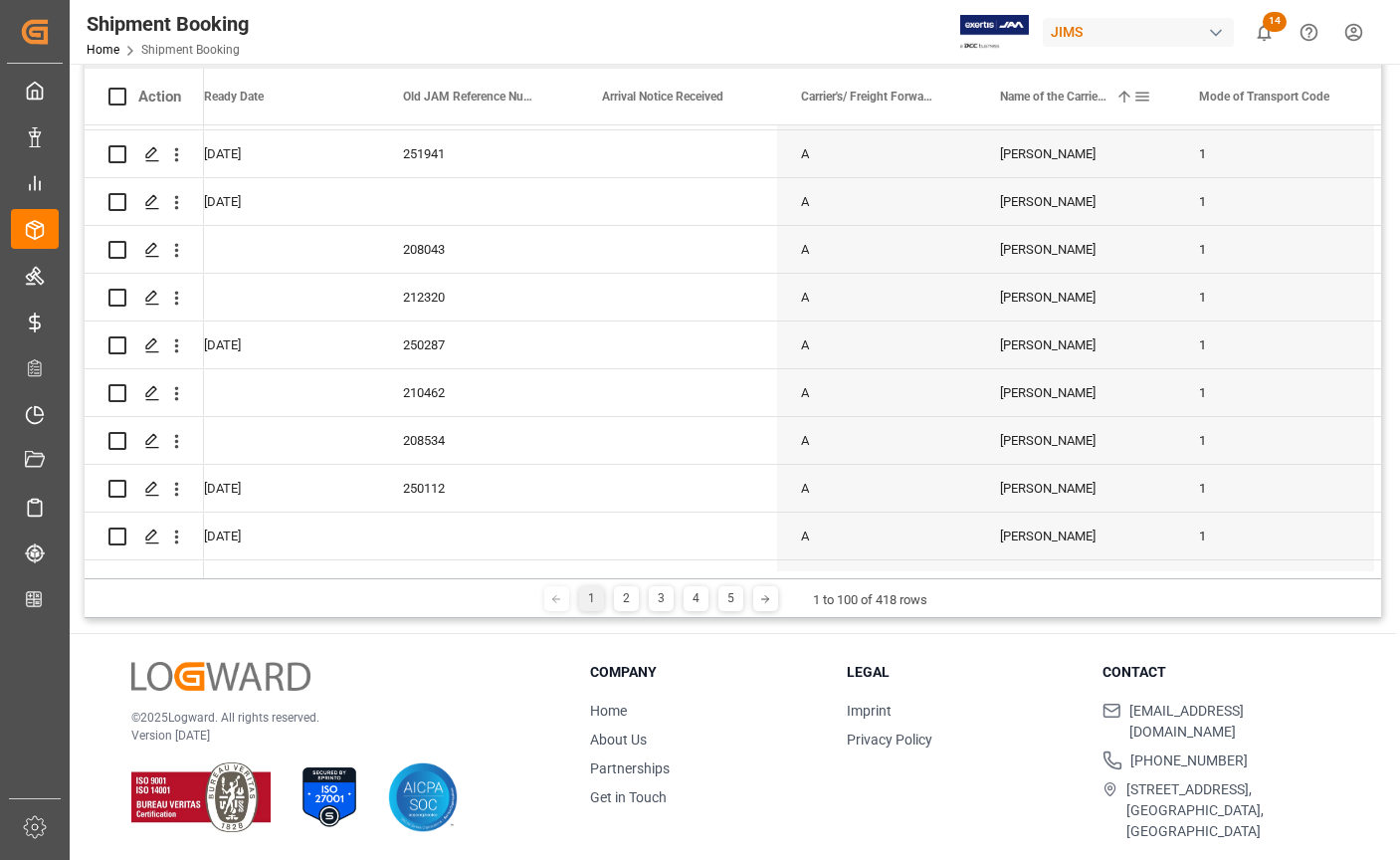 click at bounding box center [1142, 97] 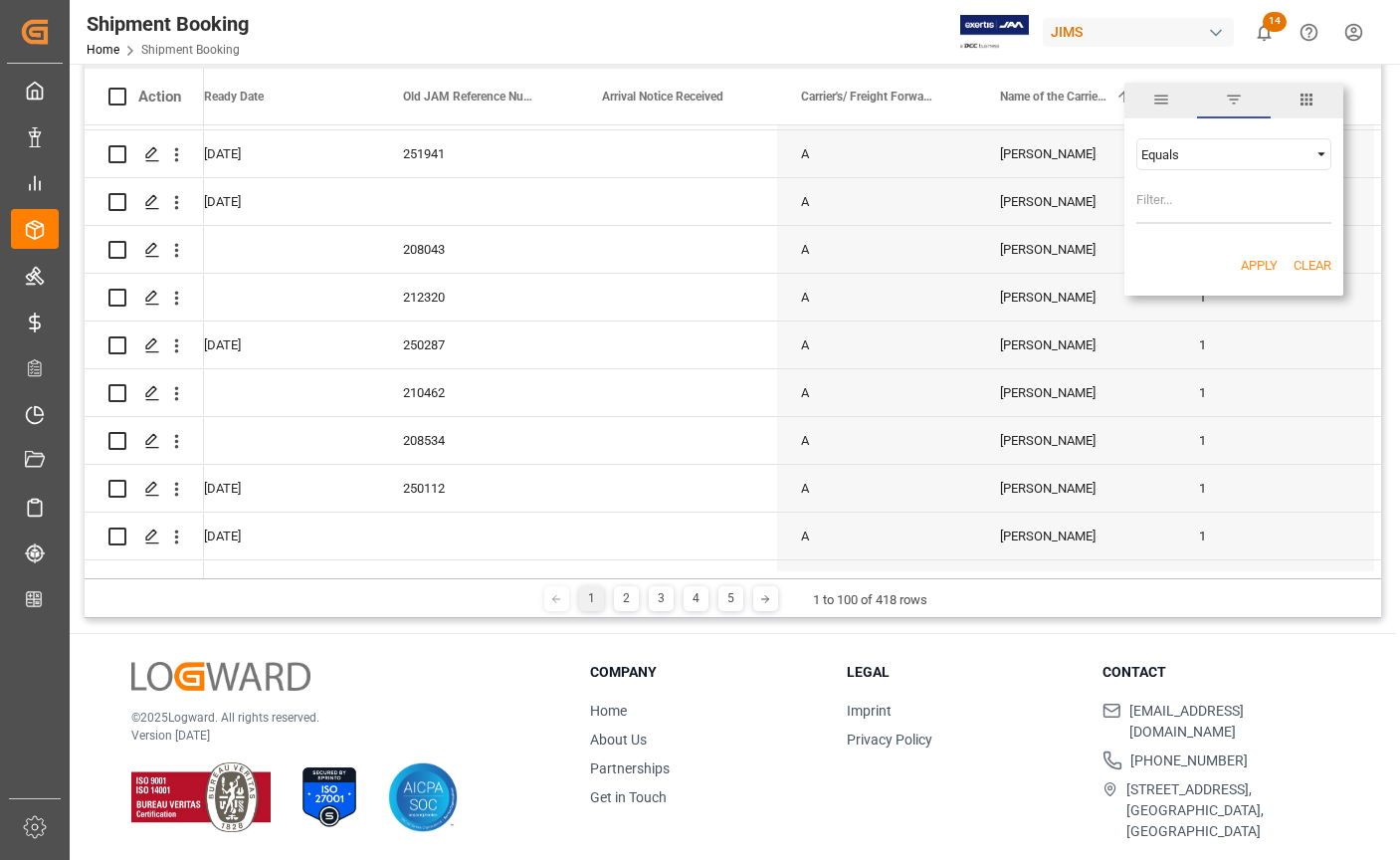 click at bounding box center [1234, 100] 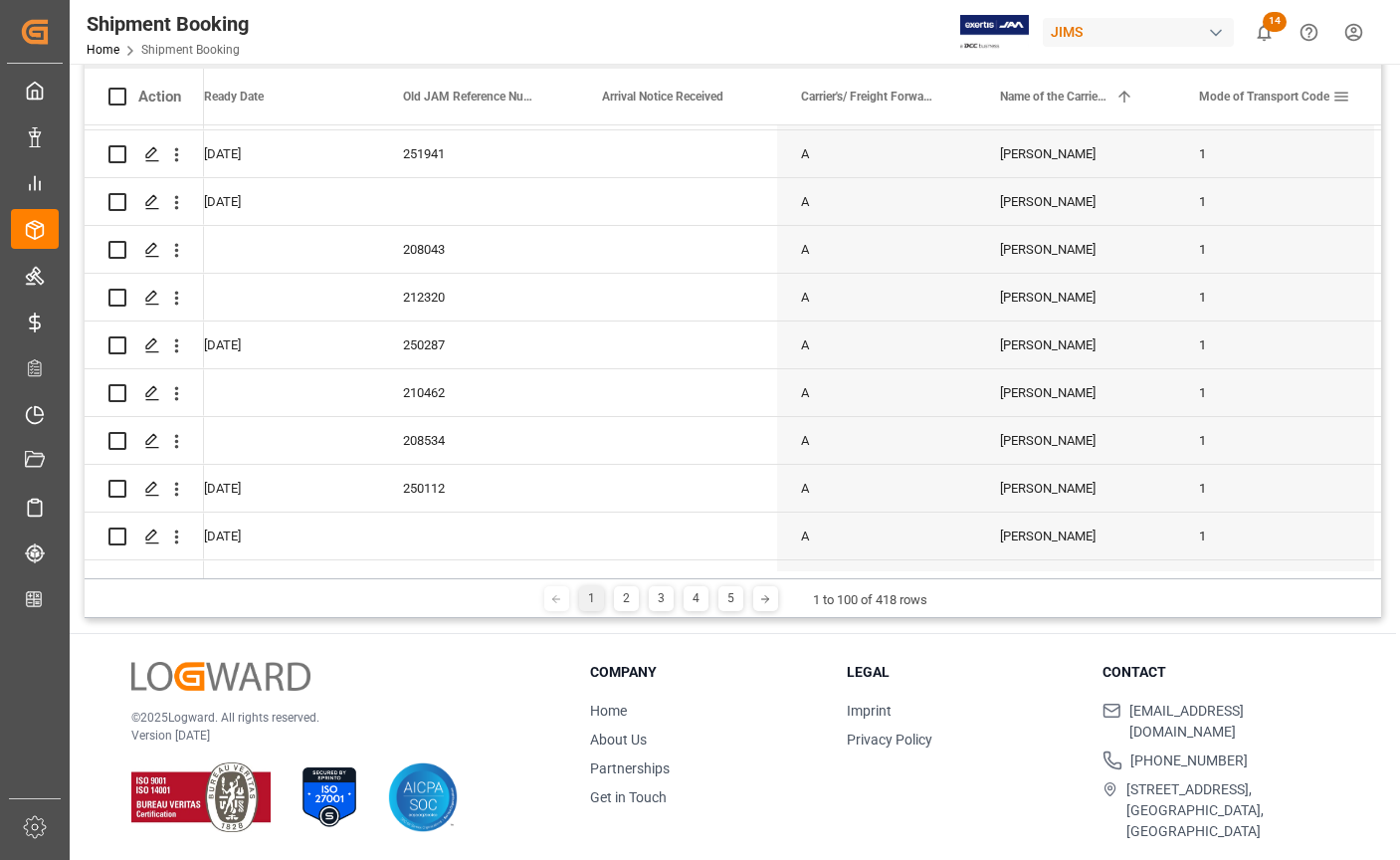 scroll, scrollTop: 616, scrollLeft: 0, axis: vertical 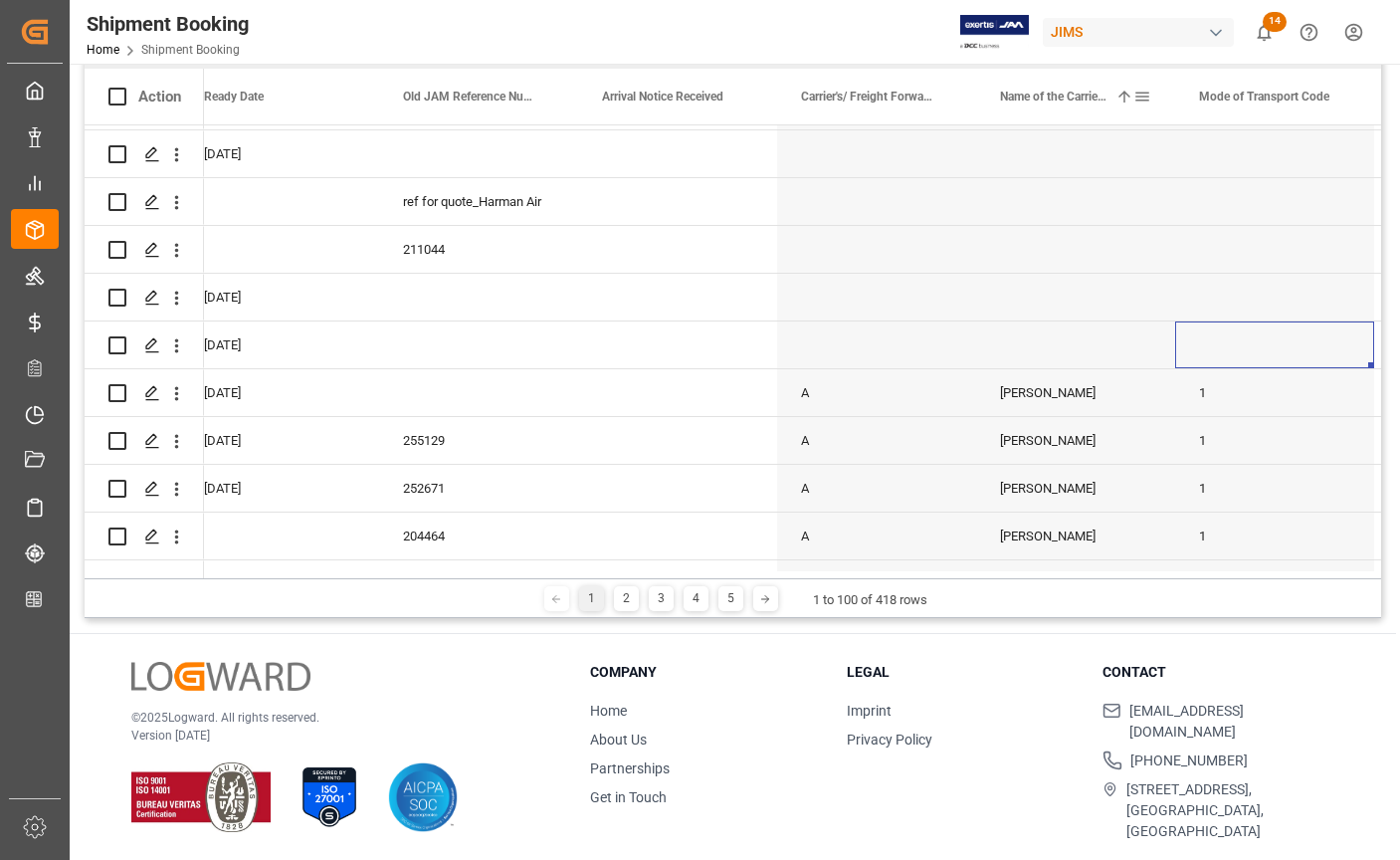 click at bounding box center [1142, 97] 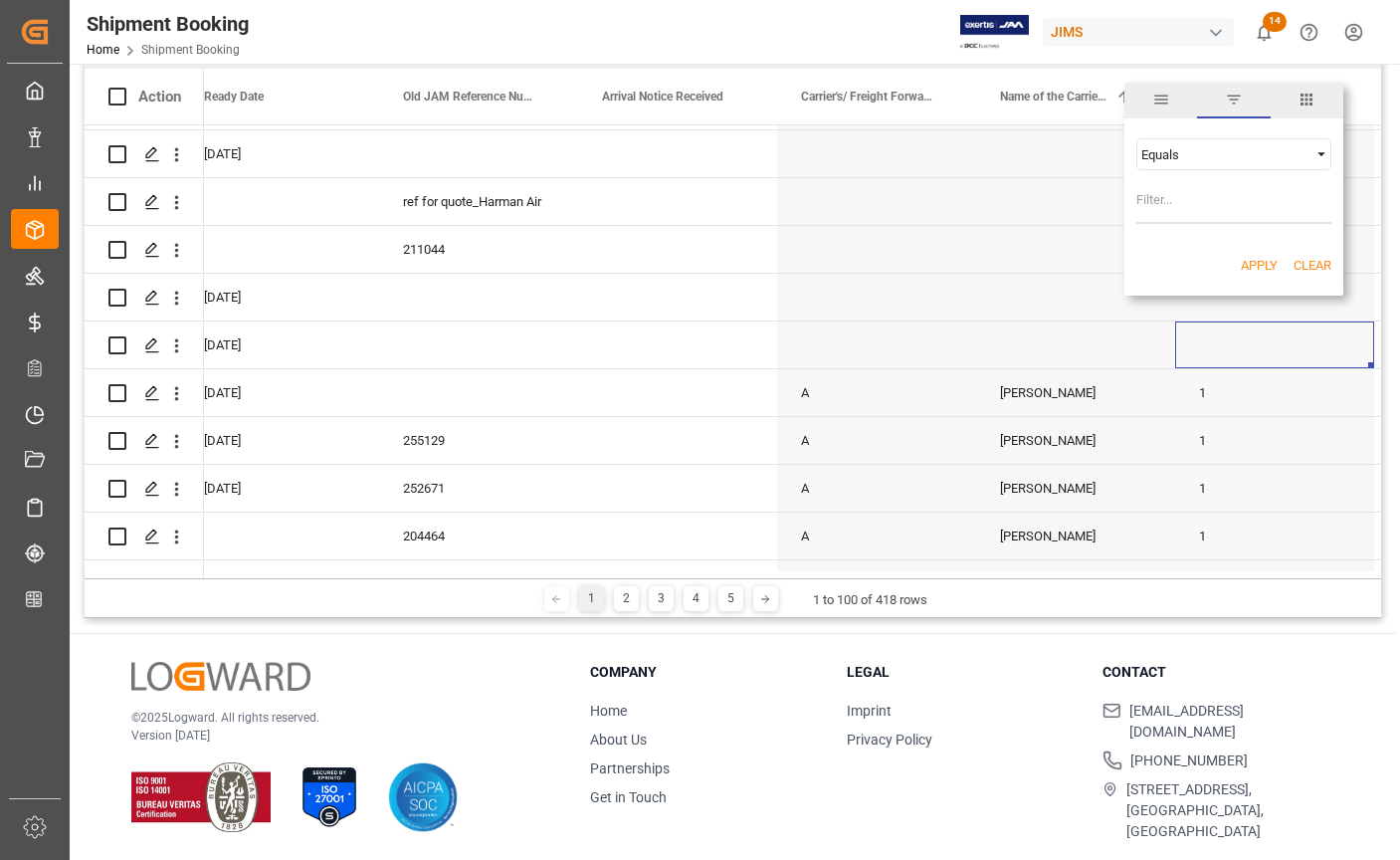 click at bounding box center [1234, 100] 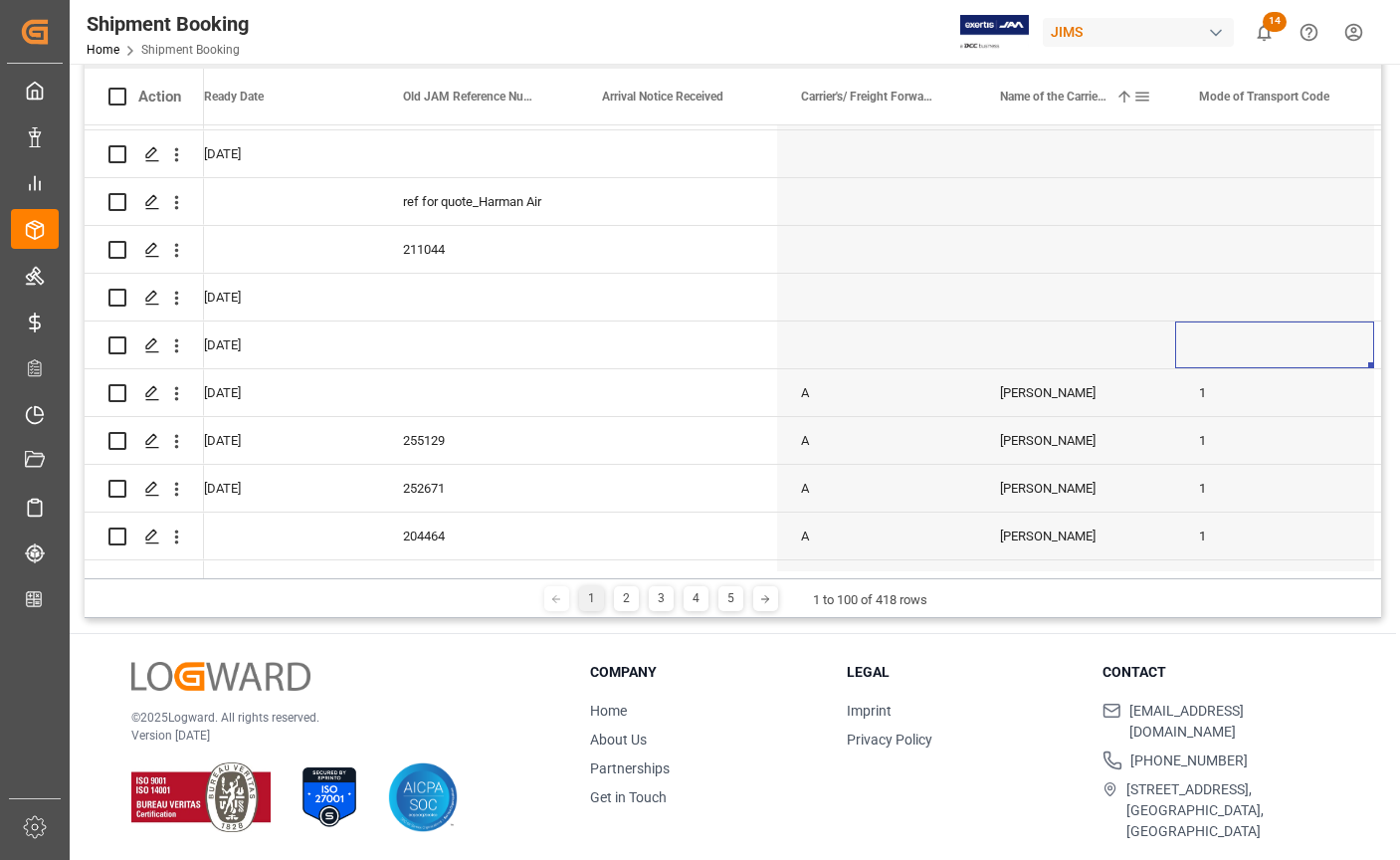 click at bounding box center (1124, 97) 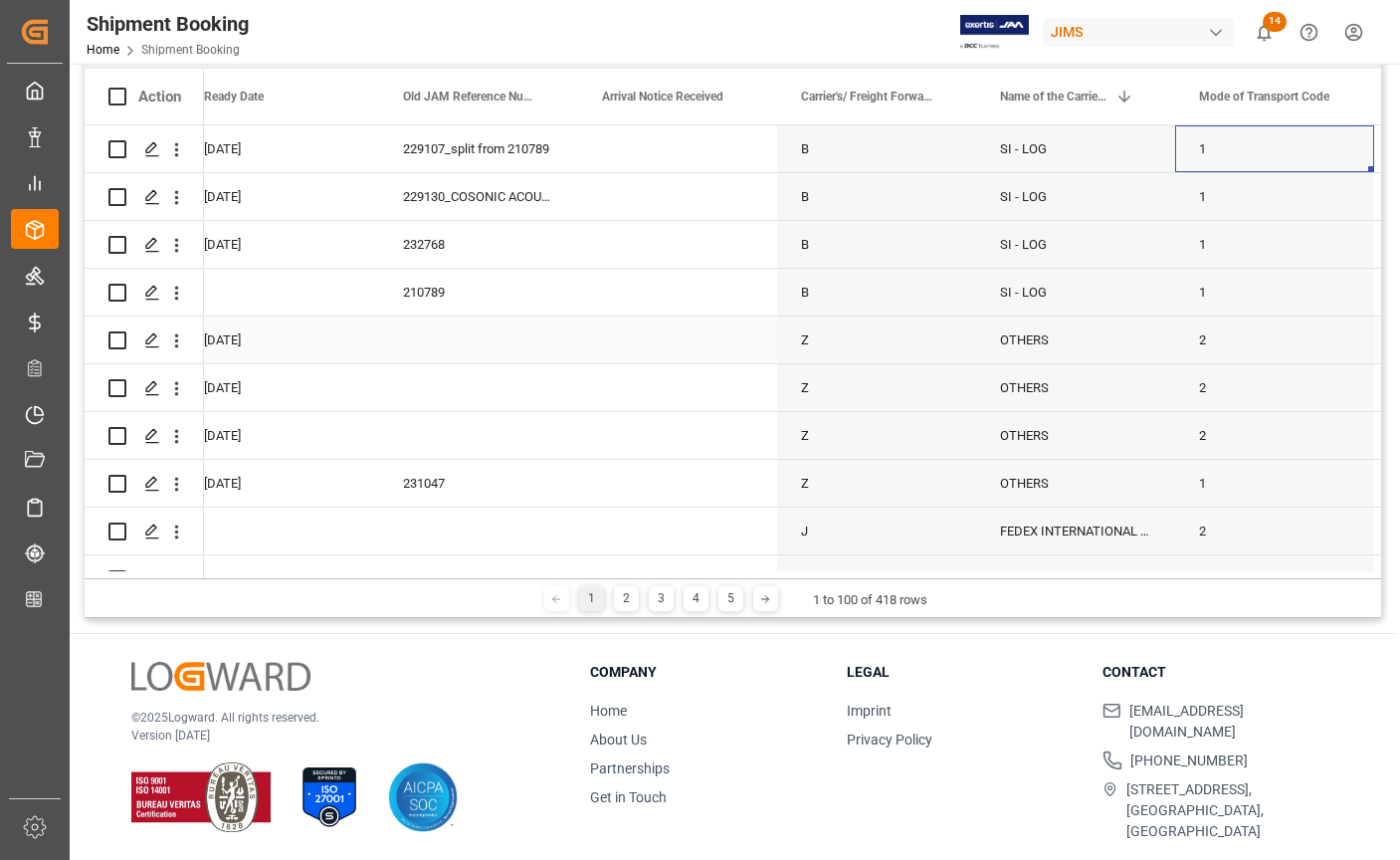 scroll, scrollTop: 1194, scrollLeft: 0, axis: vertical 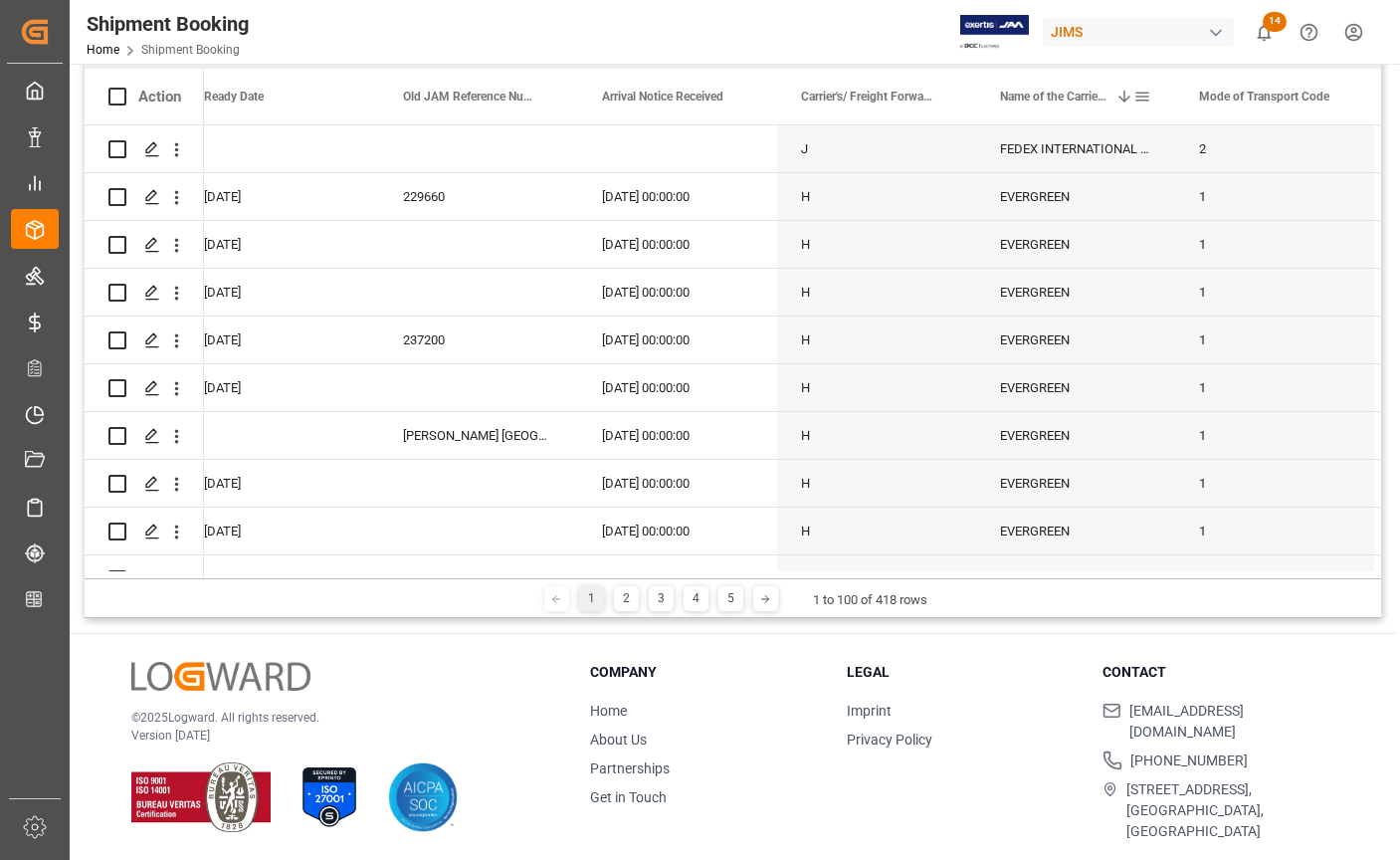 click at bounding box center (1142, 97) 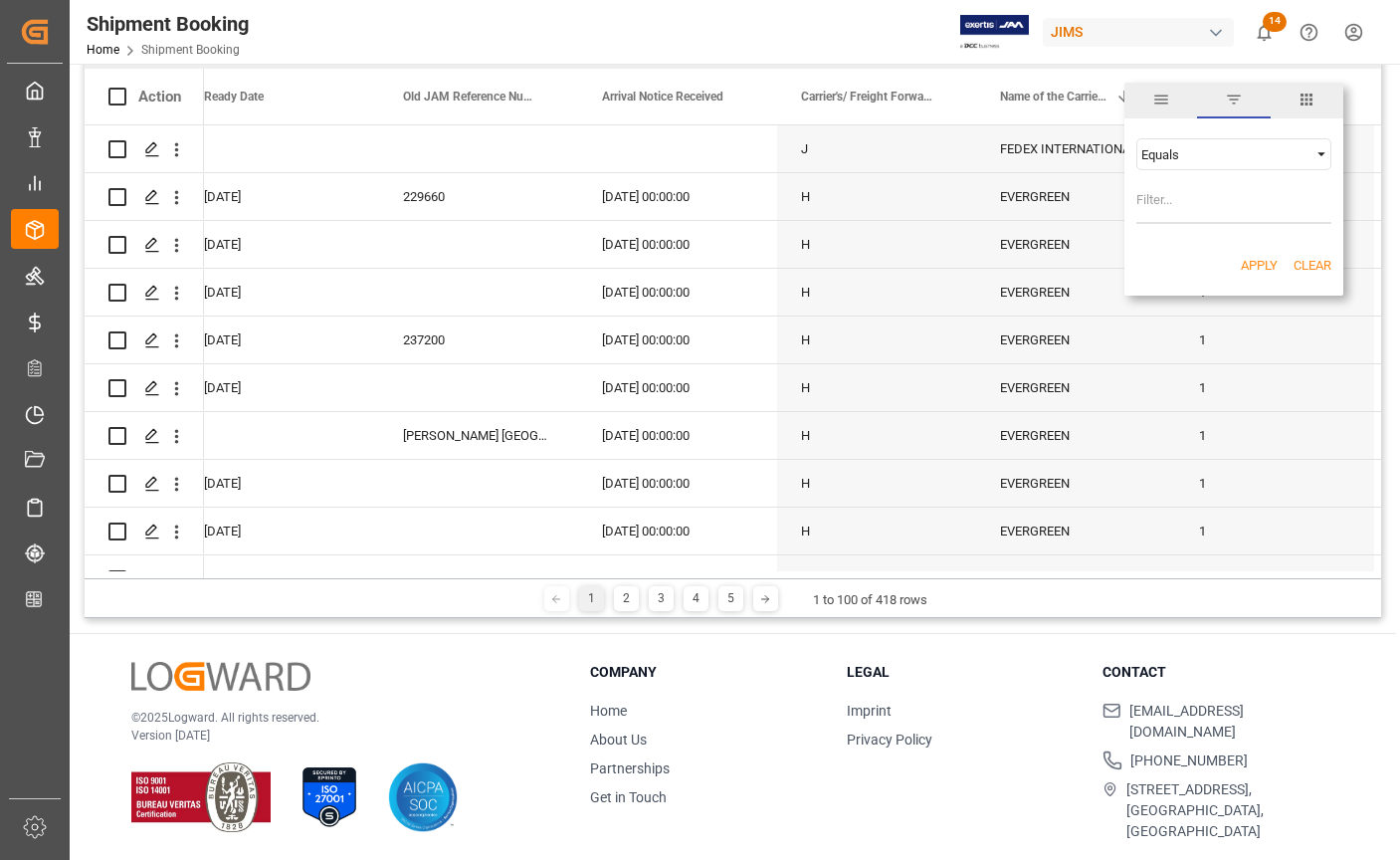 click at bounding box center (1234, 204) 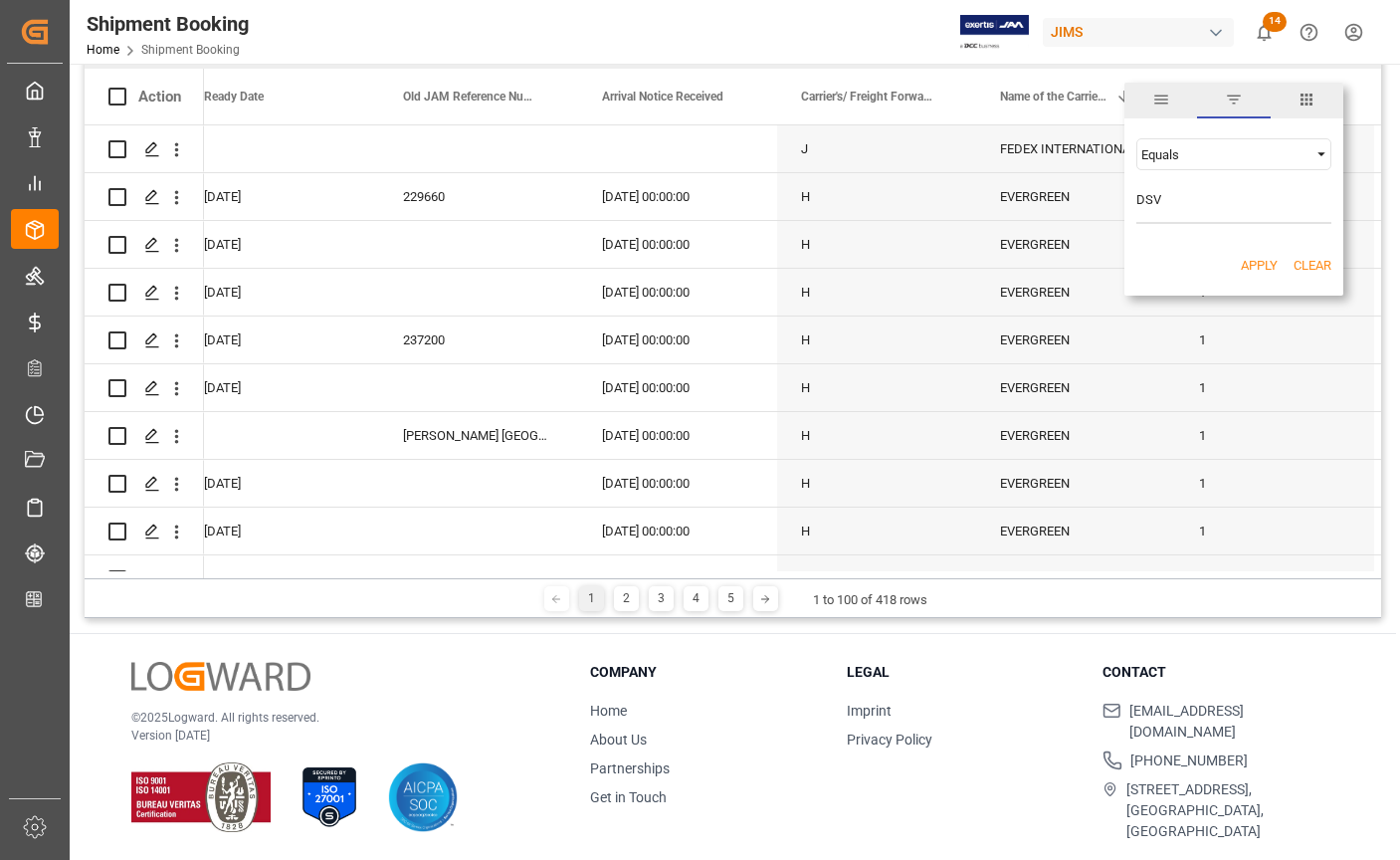 type on "DSV" 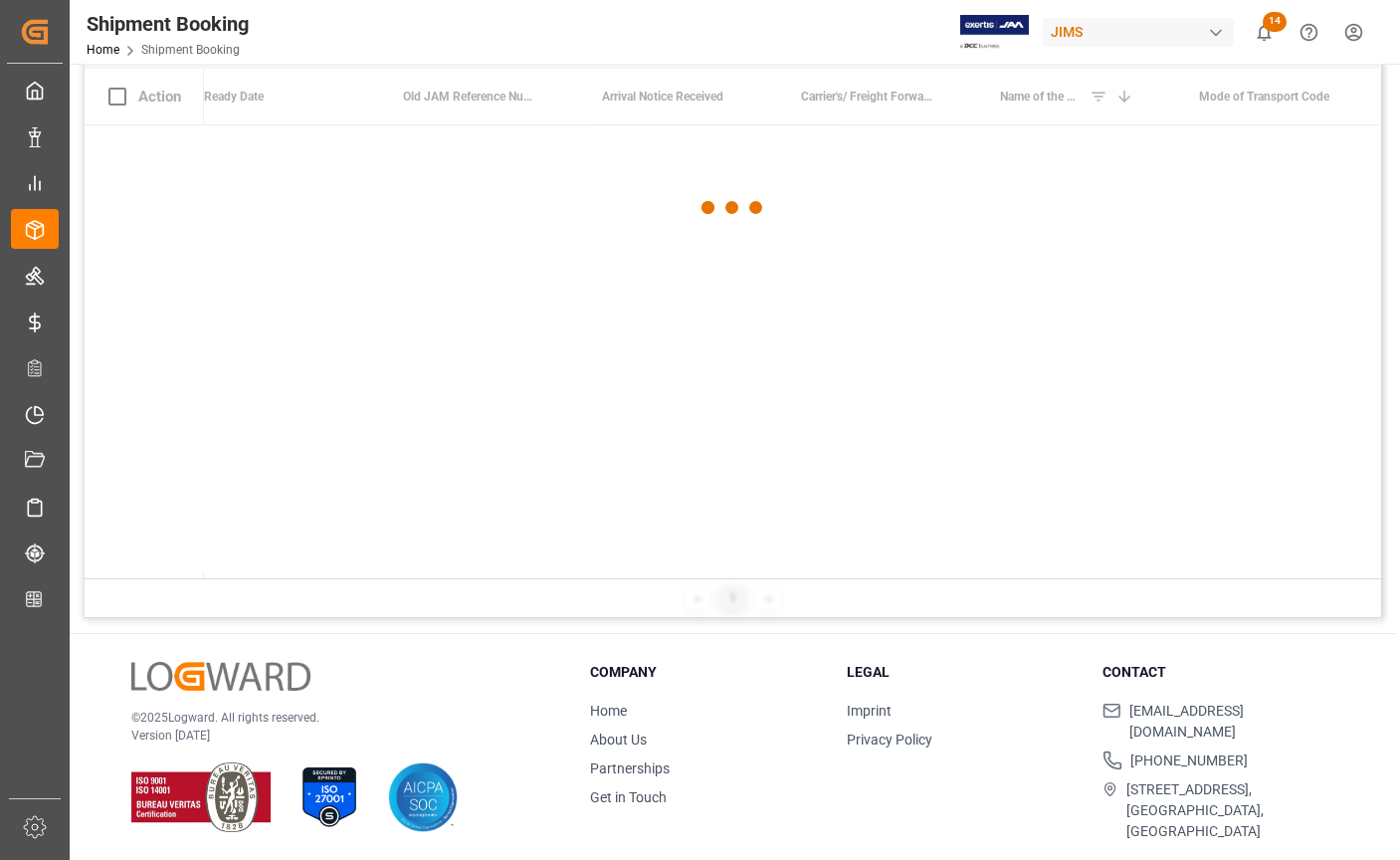 scroll, scrollTop: 0, scrollLeft: 0, axis: both 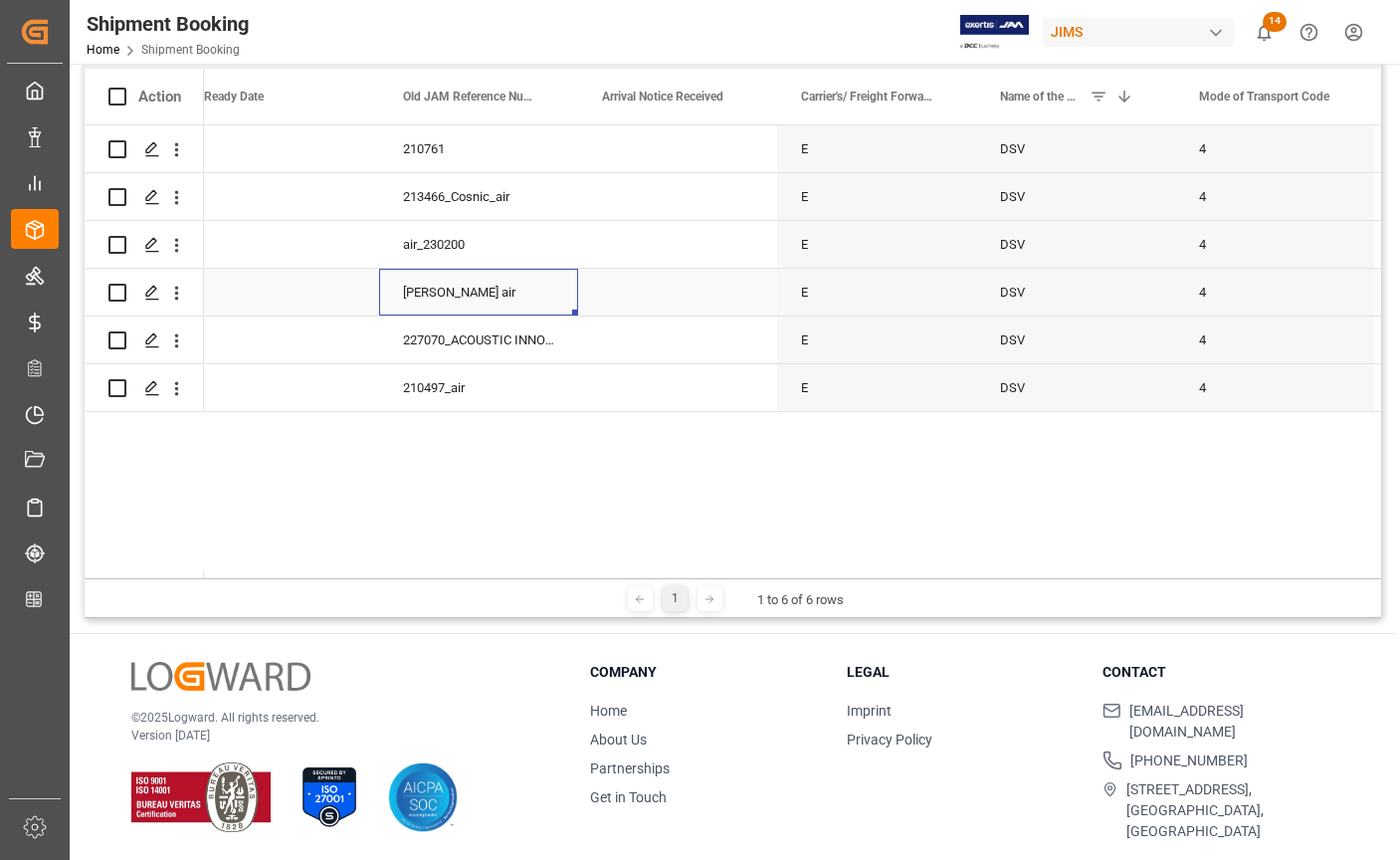 click on "[PERSON_NAME]  air" at bounding box center [479, 292] 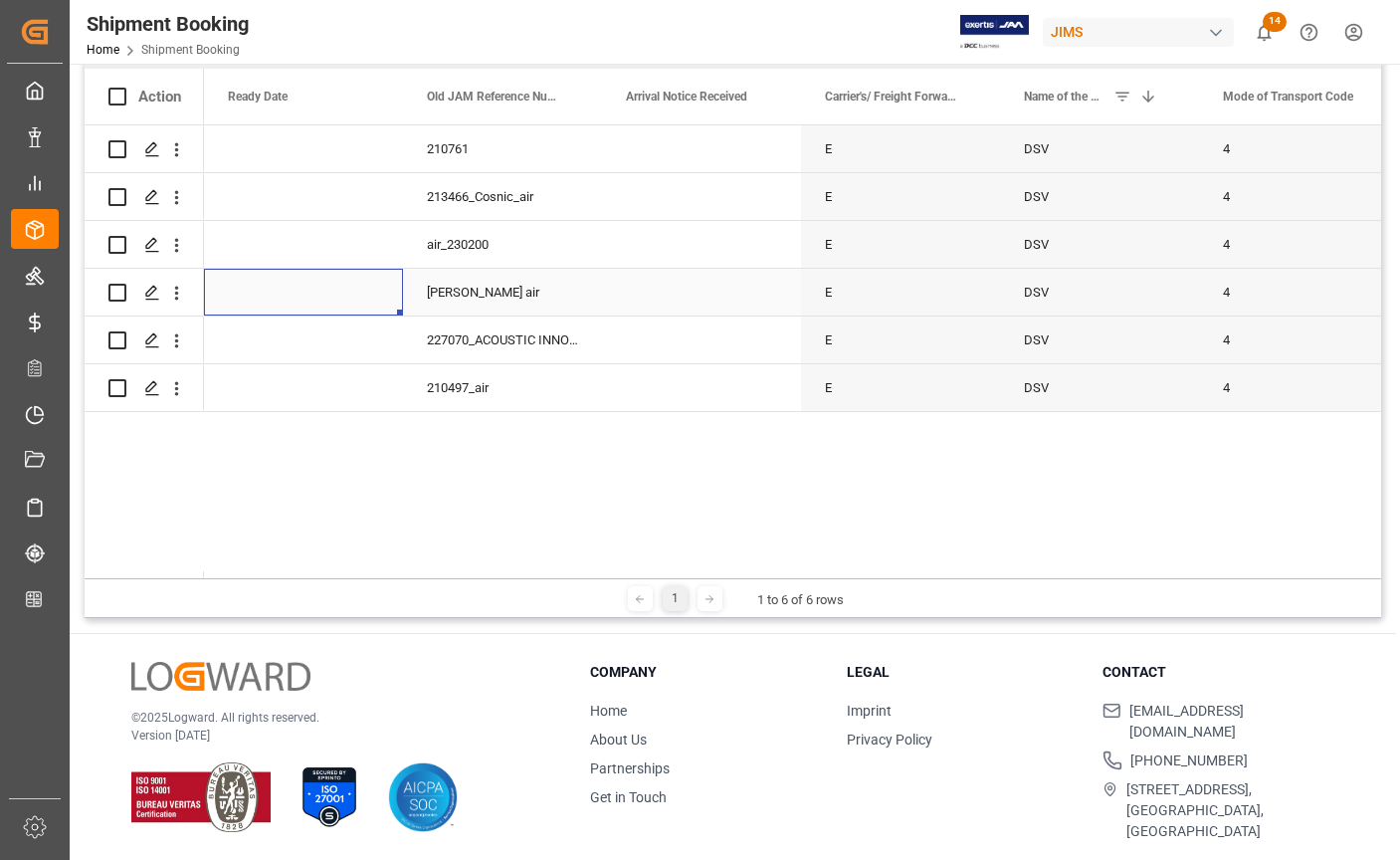 scroll, scrollTop: 0, scrollLeft: 1393, axis: horizontal 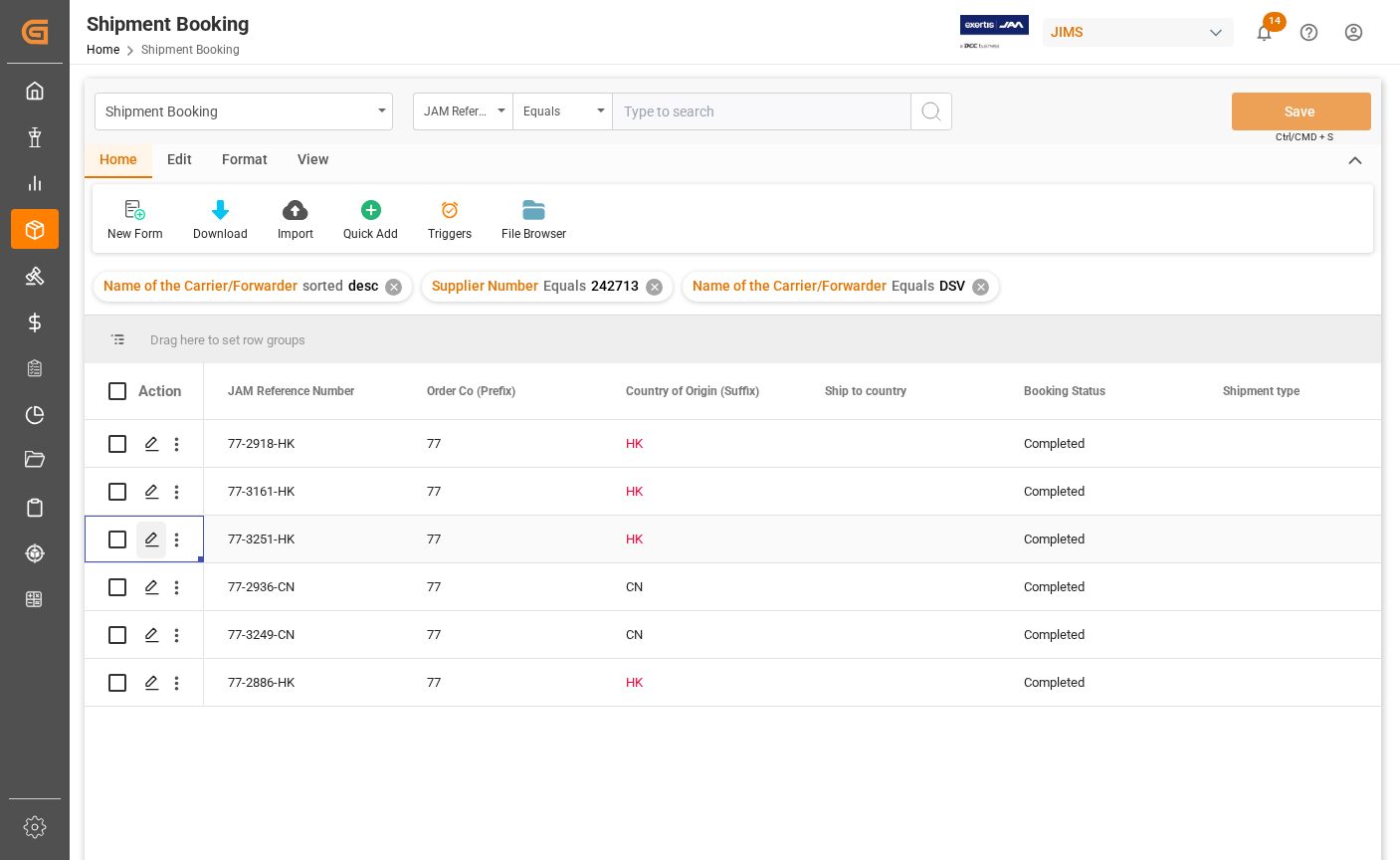 click 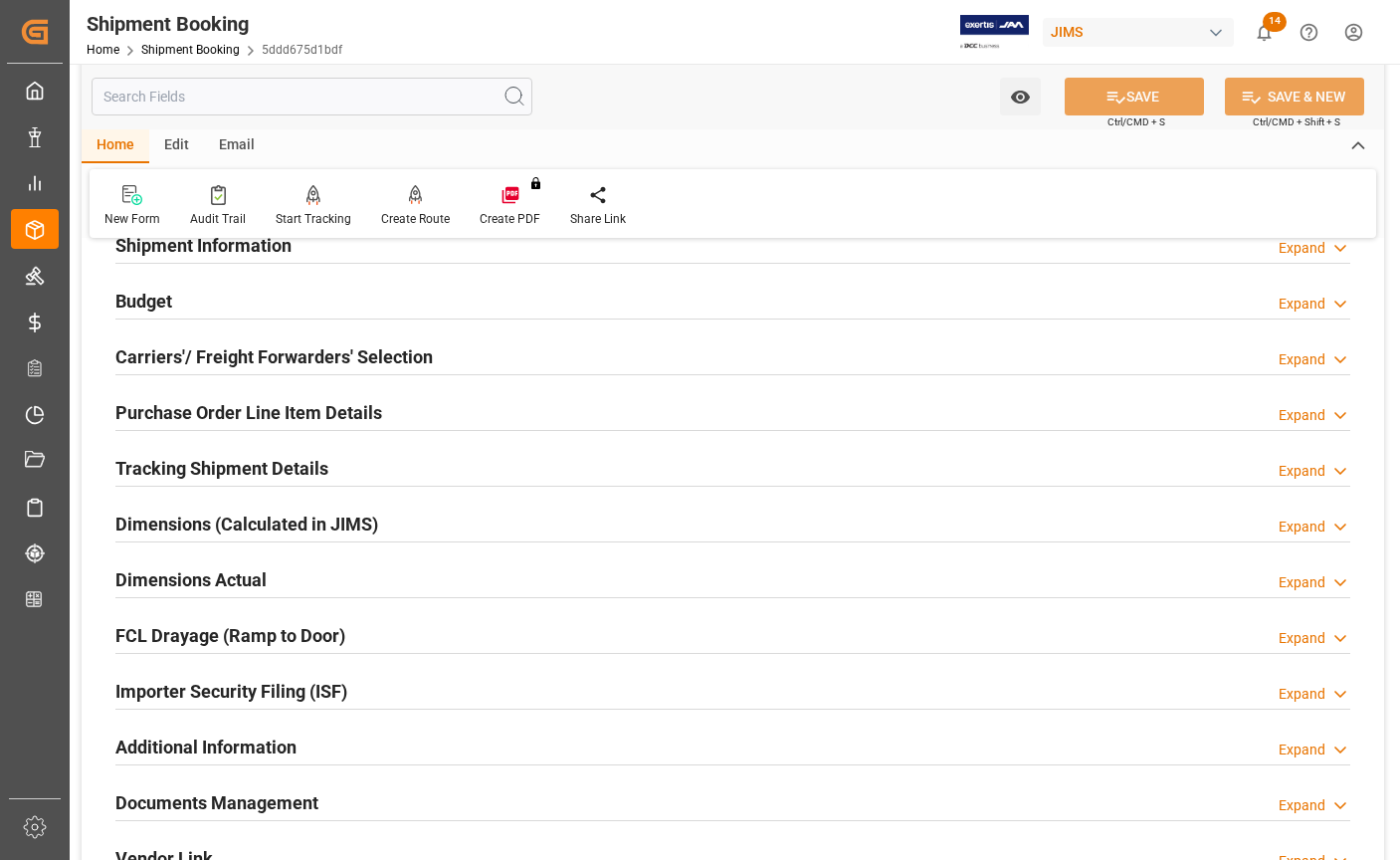 scroll, scrollTop: 498, scrollLeft: 0, axis: vertical 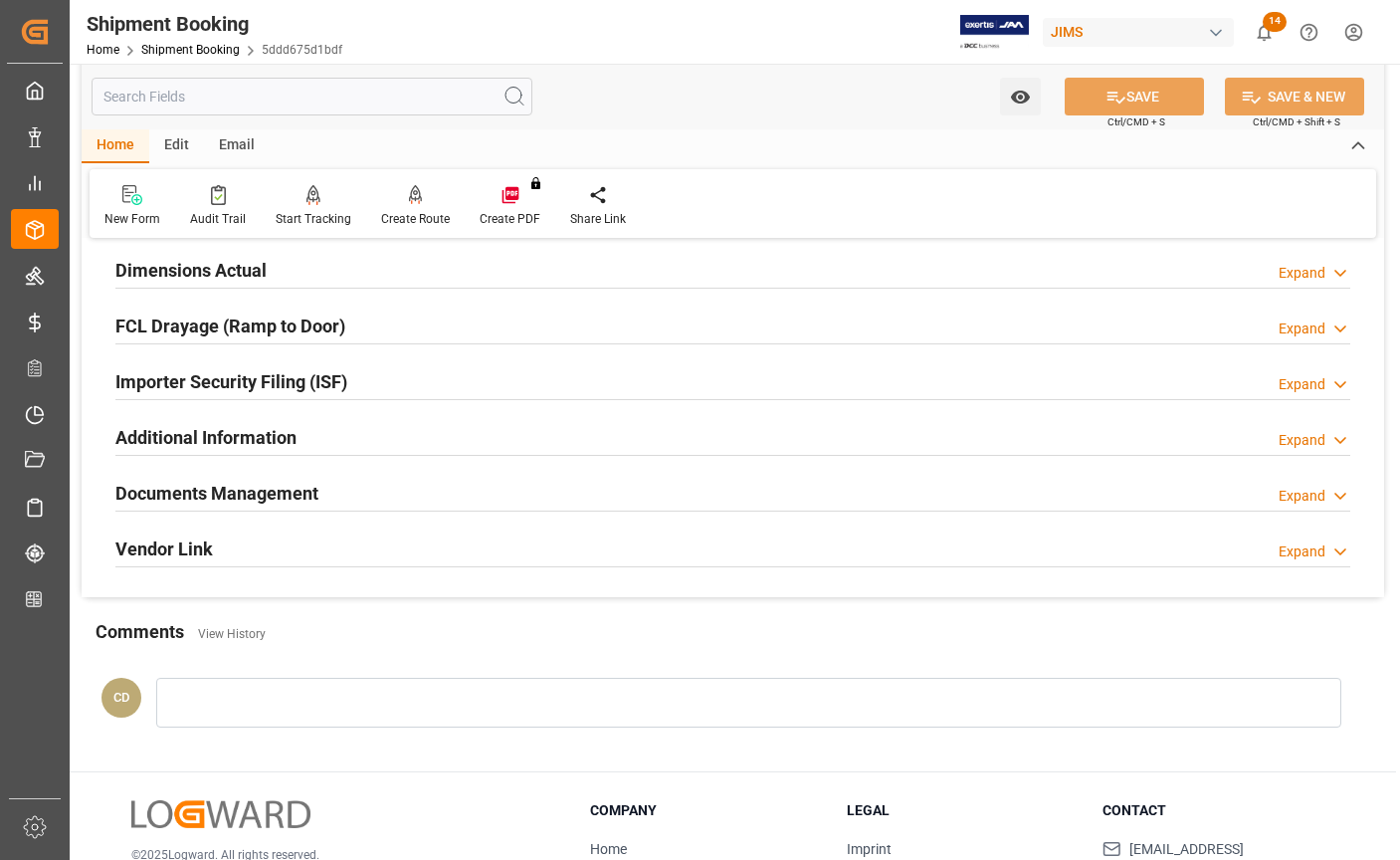 click on "Documents Management" at bounding box center [217, 493] 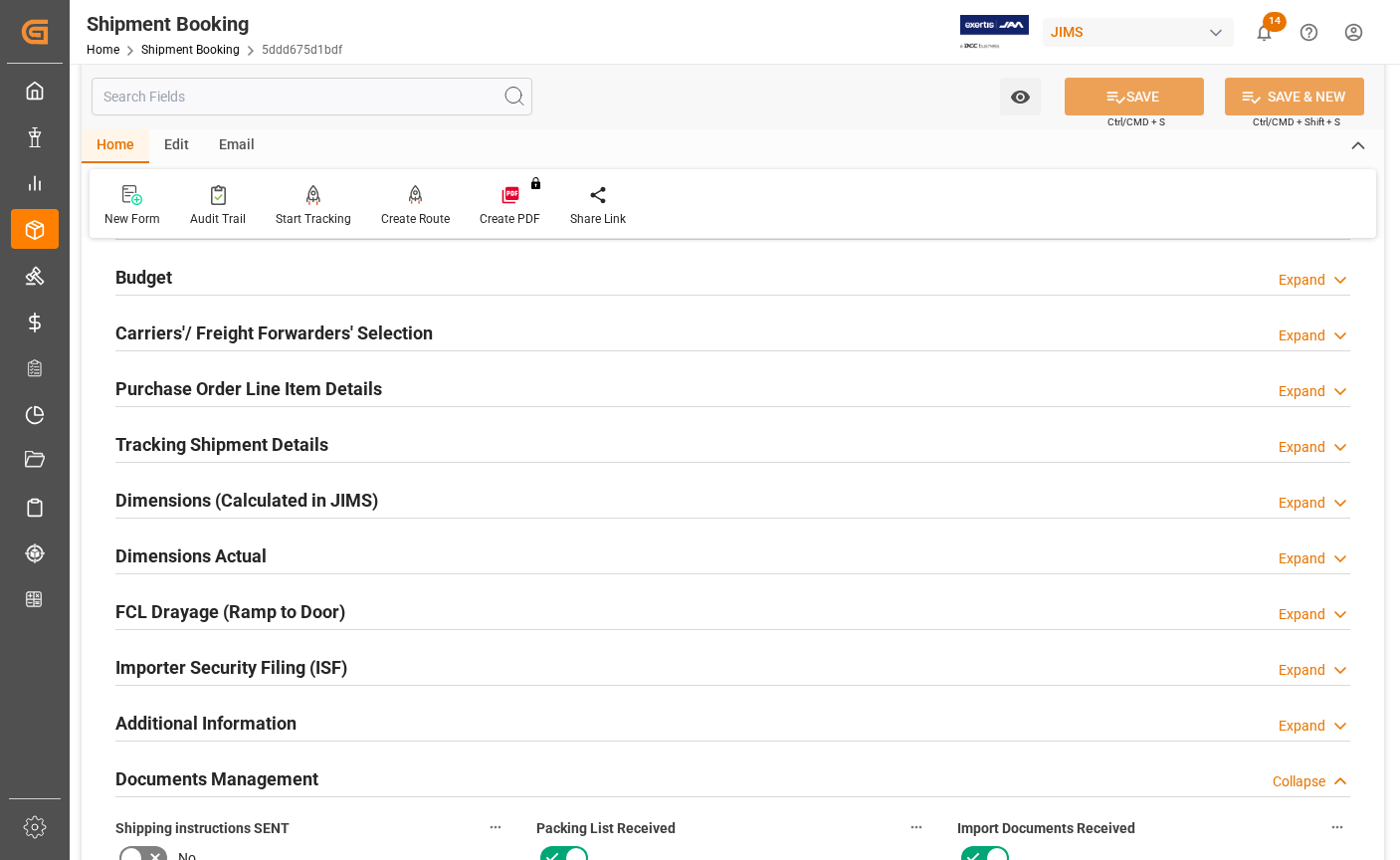scroll, scrollTop: 0, scrollLeft: 0, axis: both 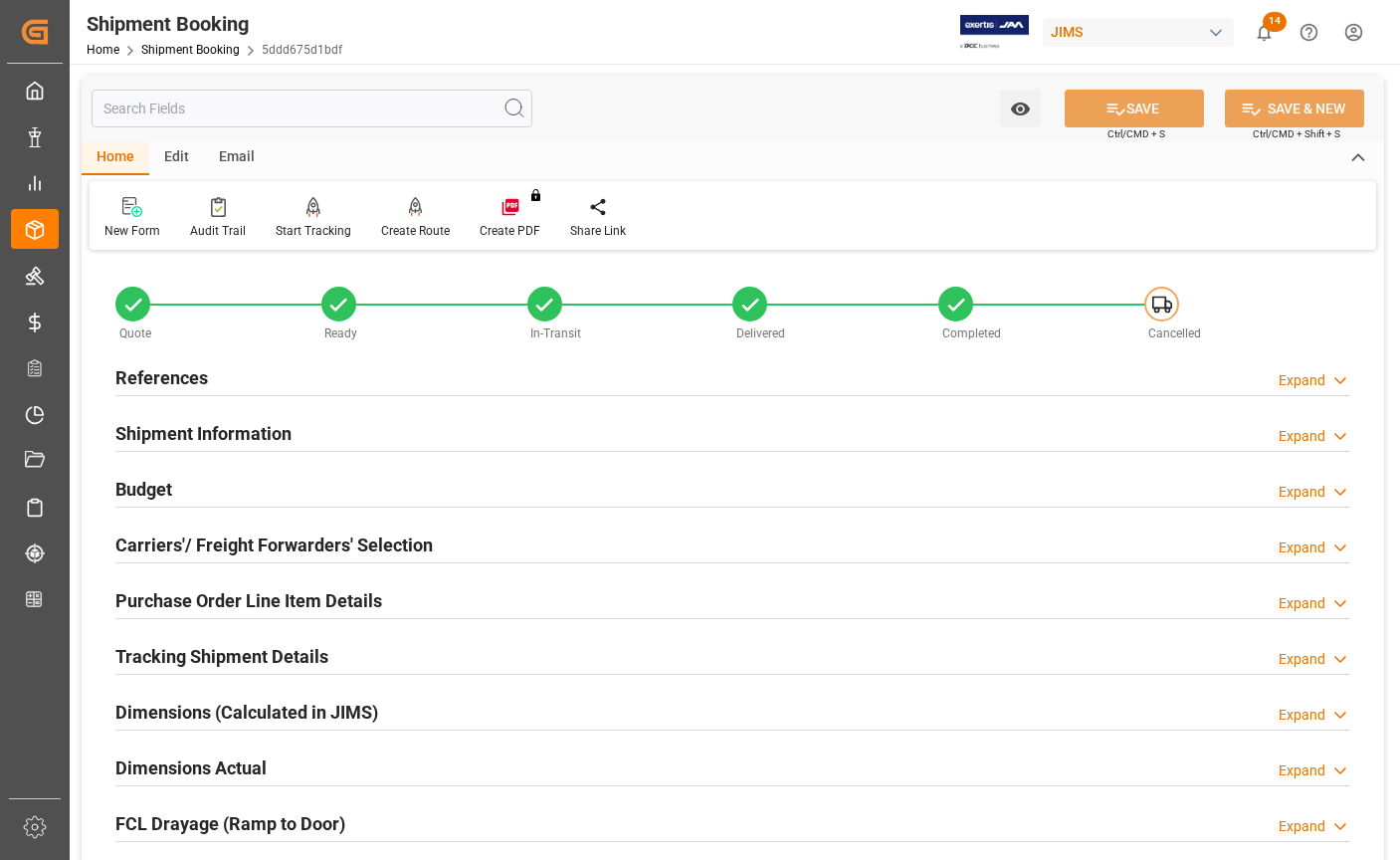 click on "References" at bounding box center [161, 377] 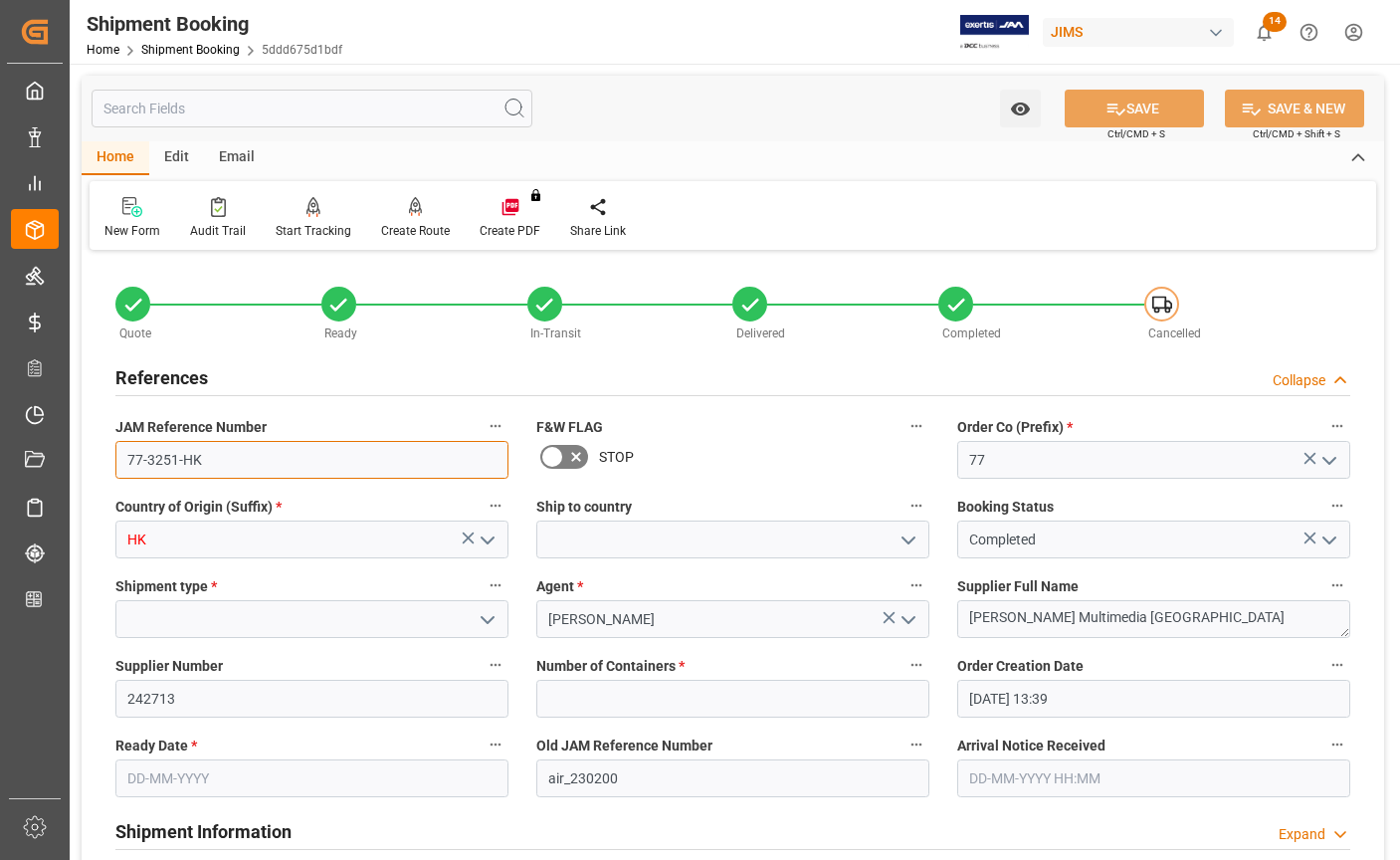 drag, startPoint x: 211, startPoint y: 460, endPoint x: 117, endPoint y: 454, distance: 94.19129 